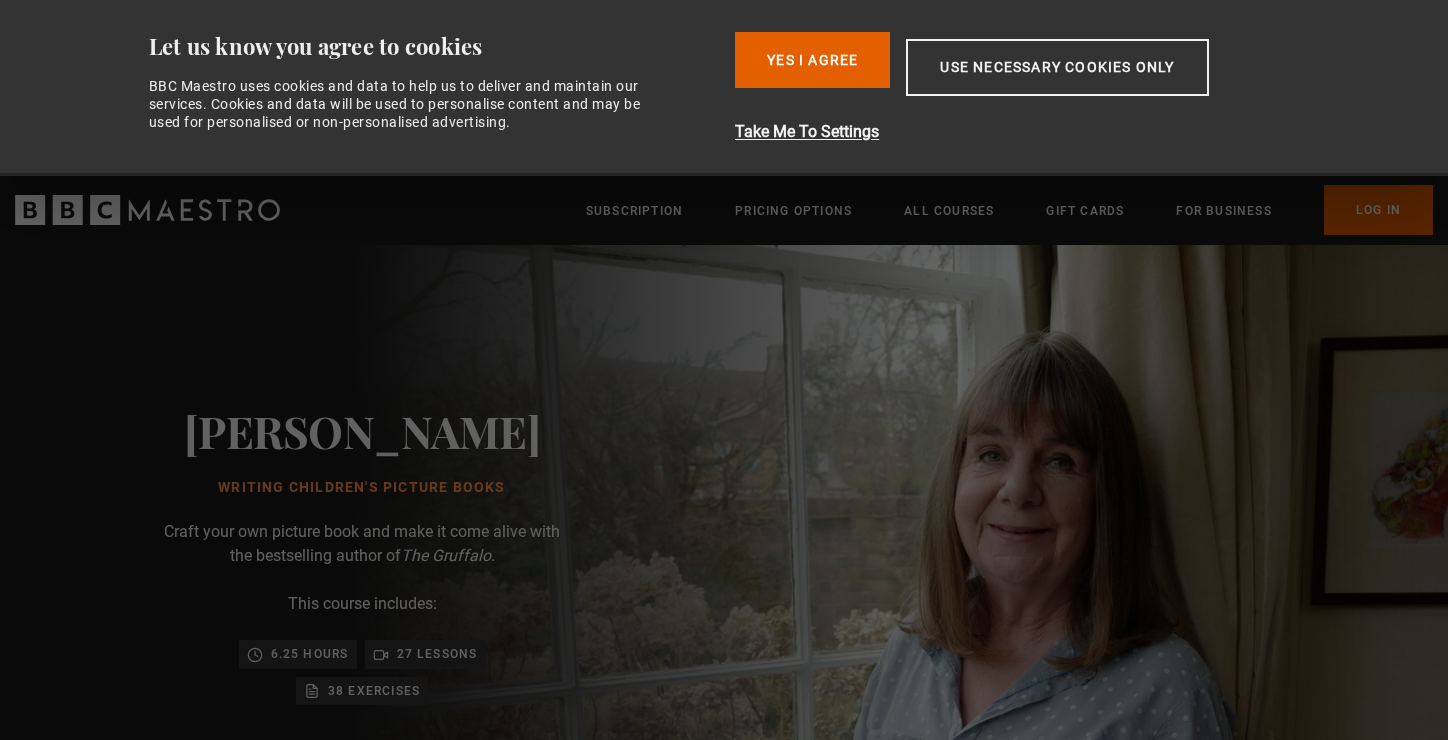 scroll, scrollTop: 0, scrollLeft: 0, axis: both 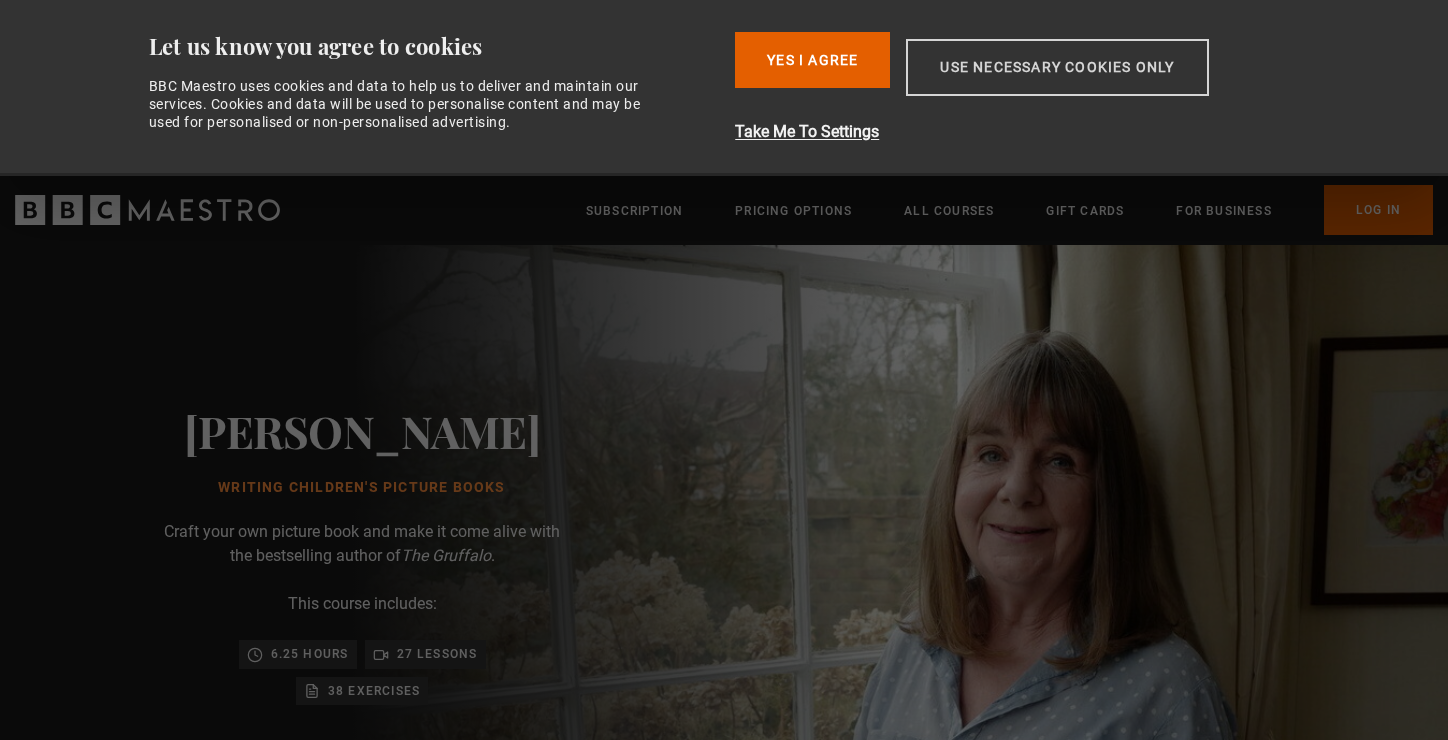 click on "Use necessary cookies only" at bounding box center [1057, 67] 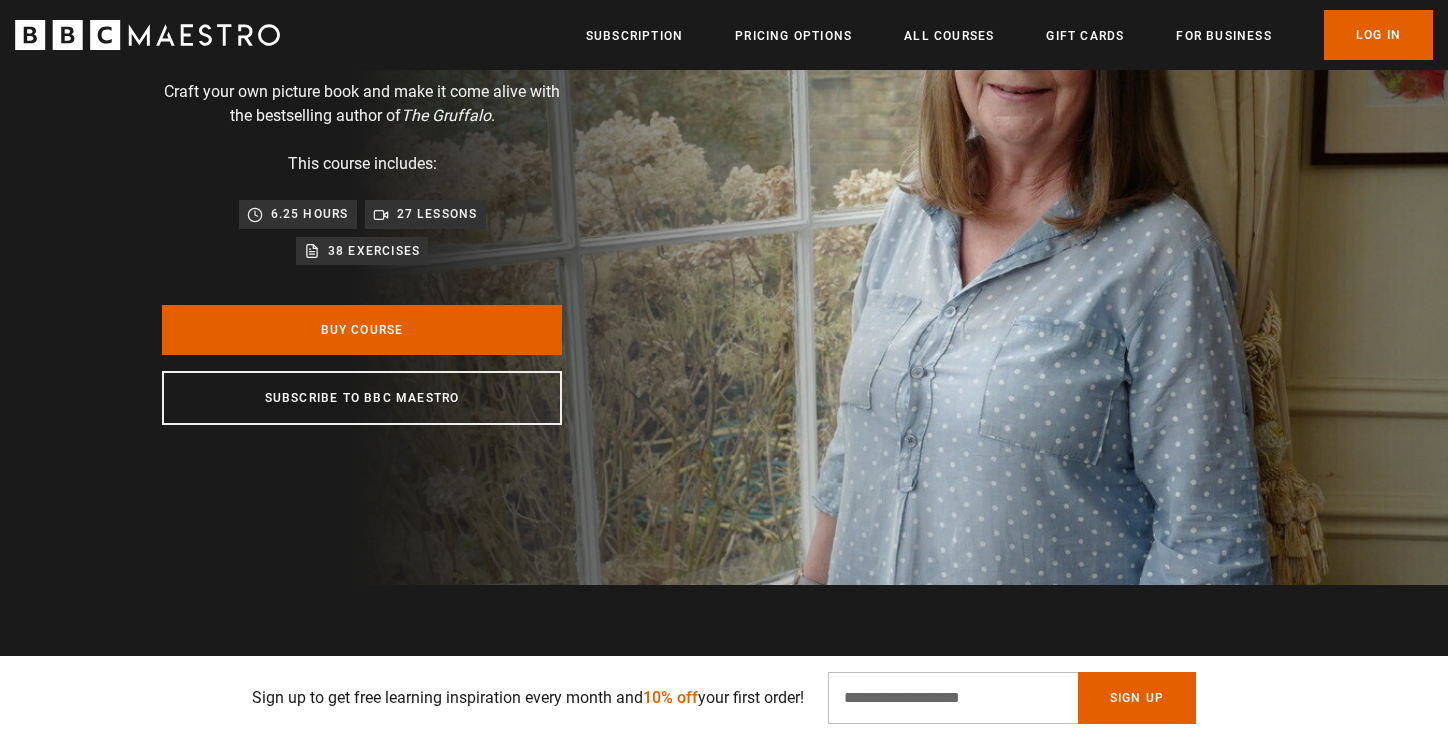 scroll, scrollTop: 268, scrollLeft: 0, axis: vertical 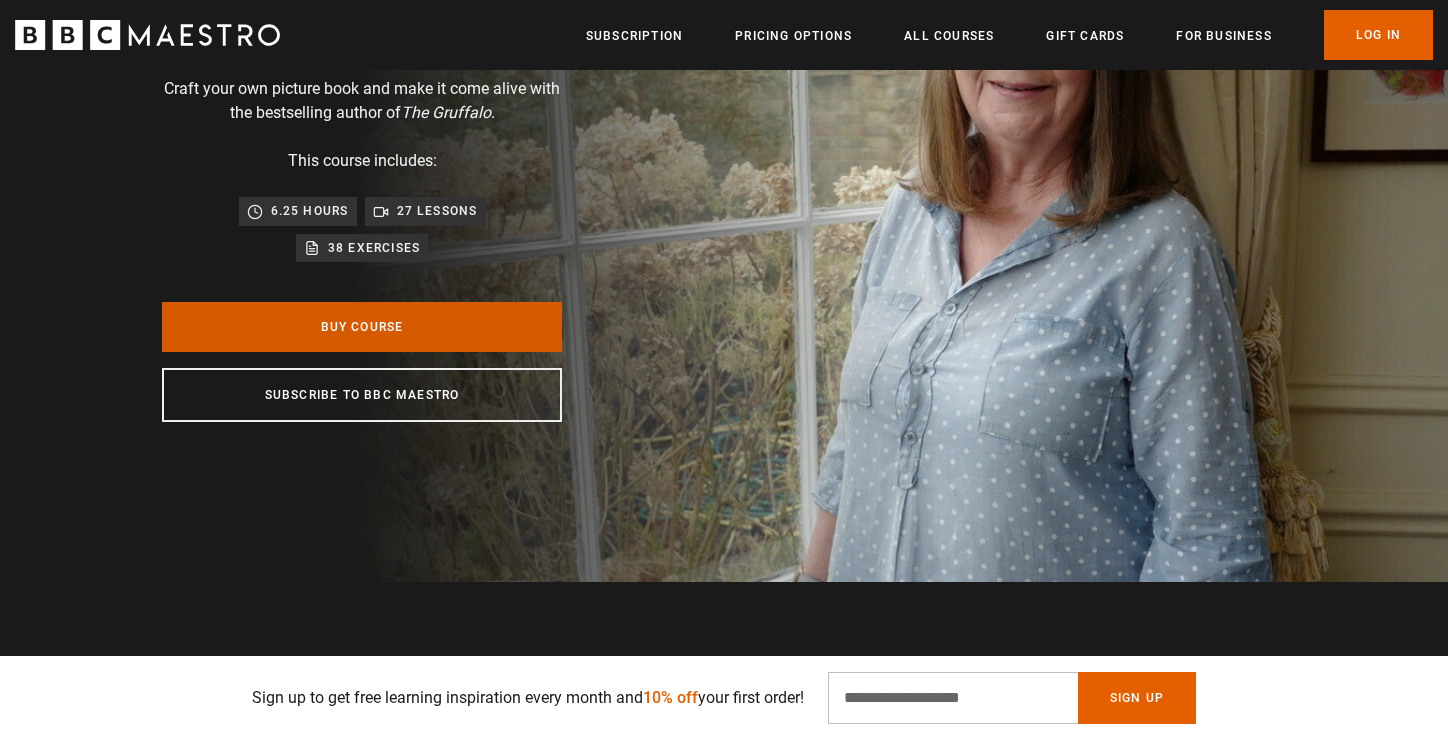 click on "Buy Course" at bounding box center (362, 327) 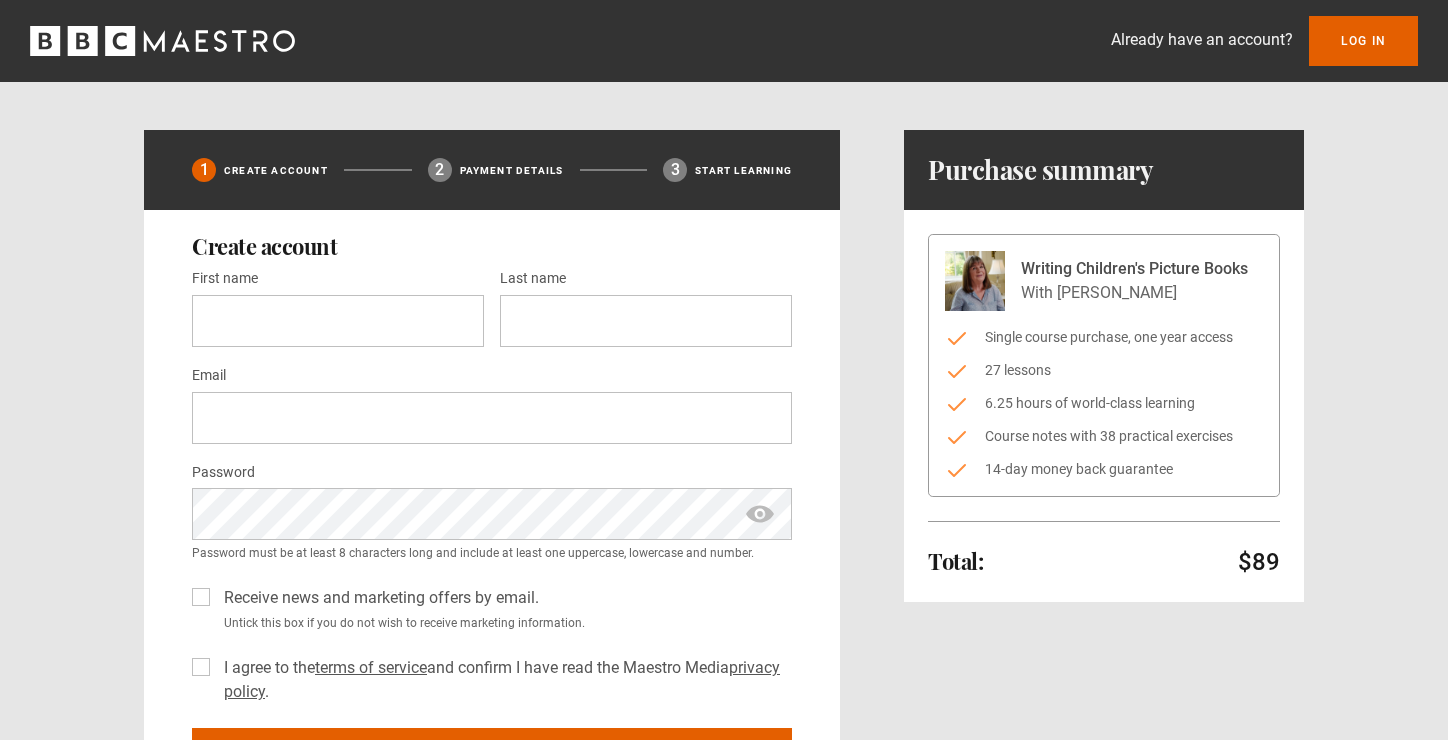 scroll, scrollTop: 0, scrollLeft: 0, axis: both 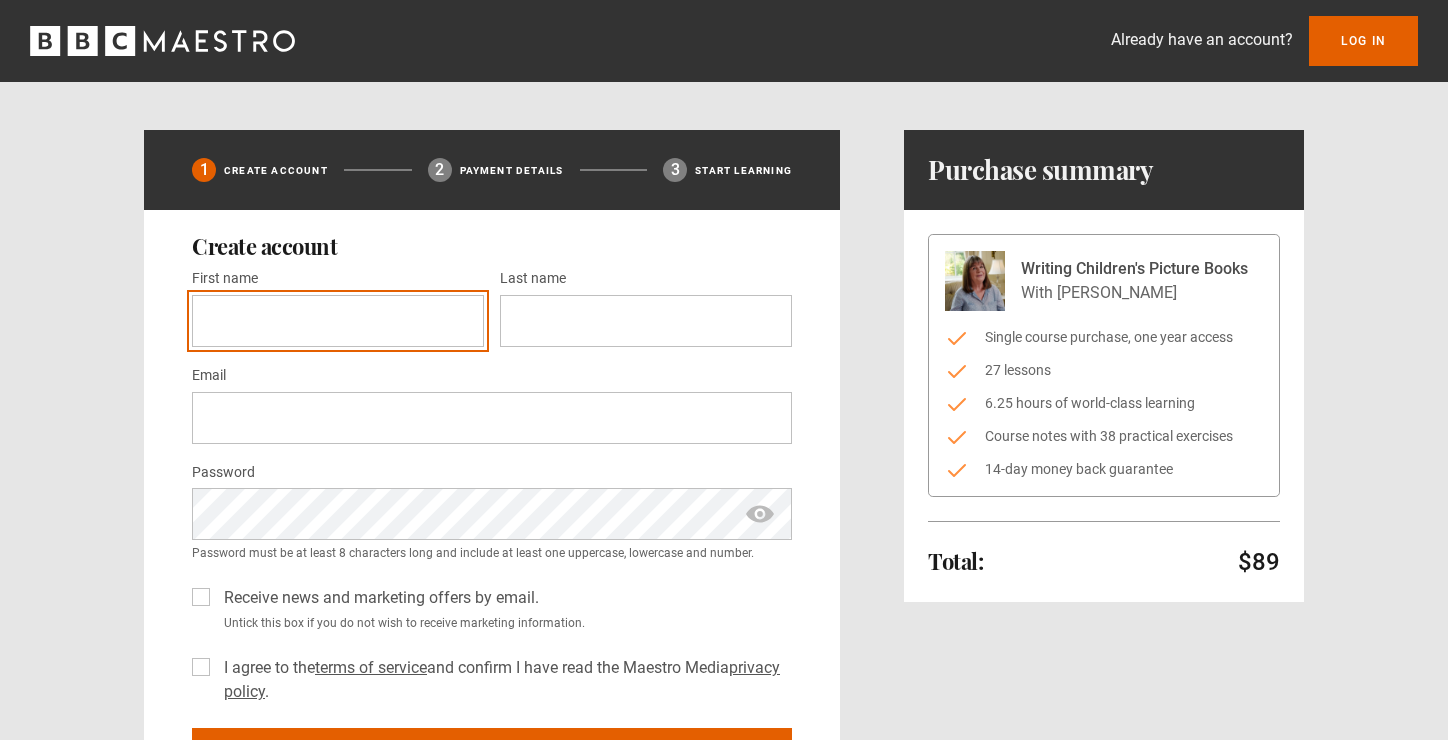 click on "First name  *" at bounding box center (338, 321) 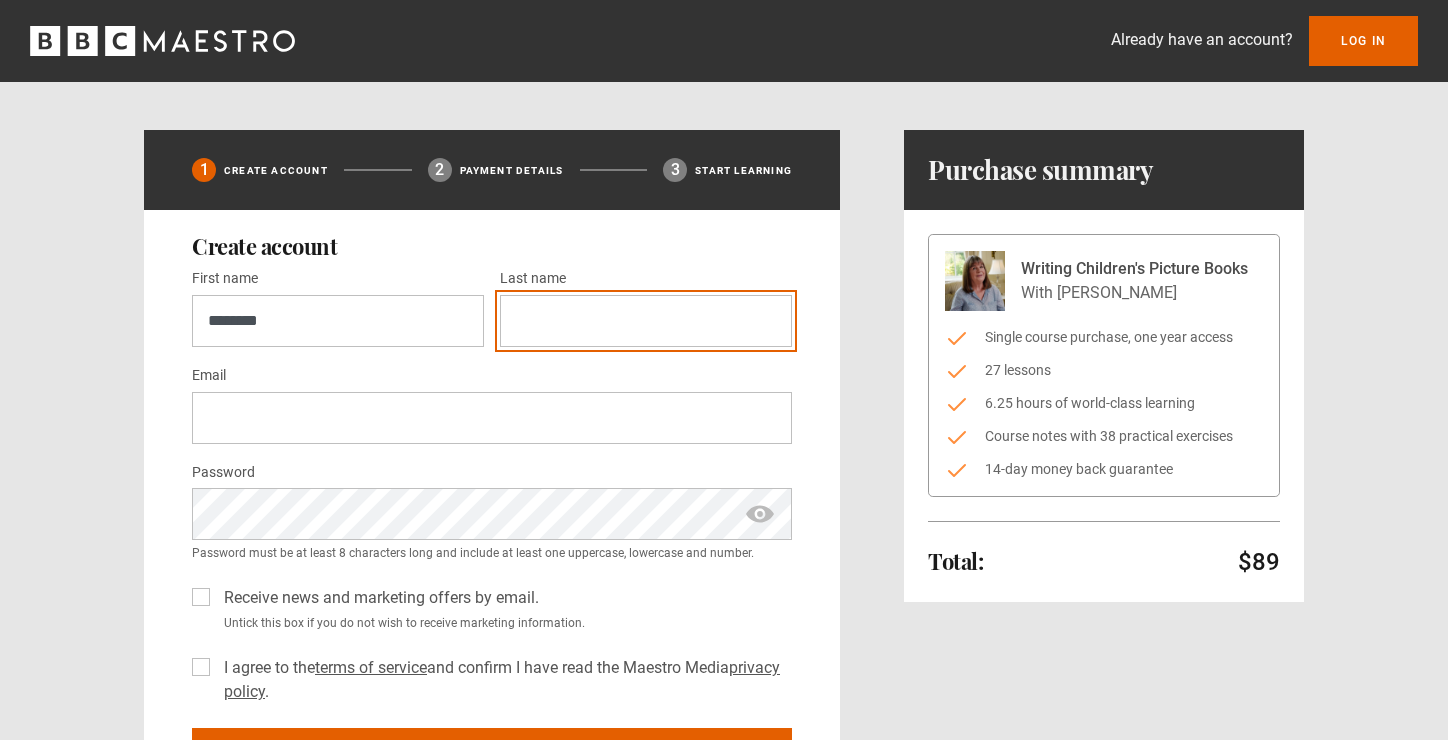 type on "********" 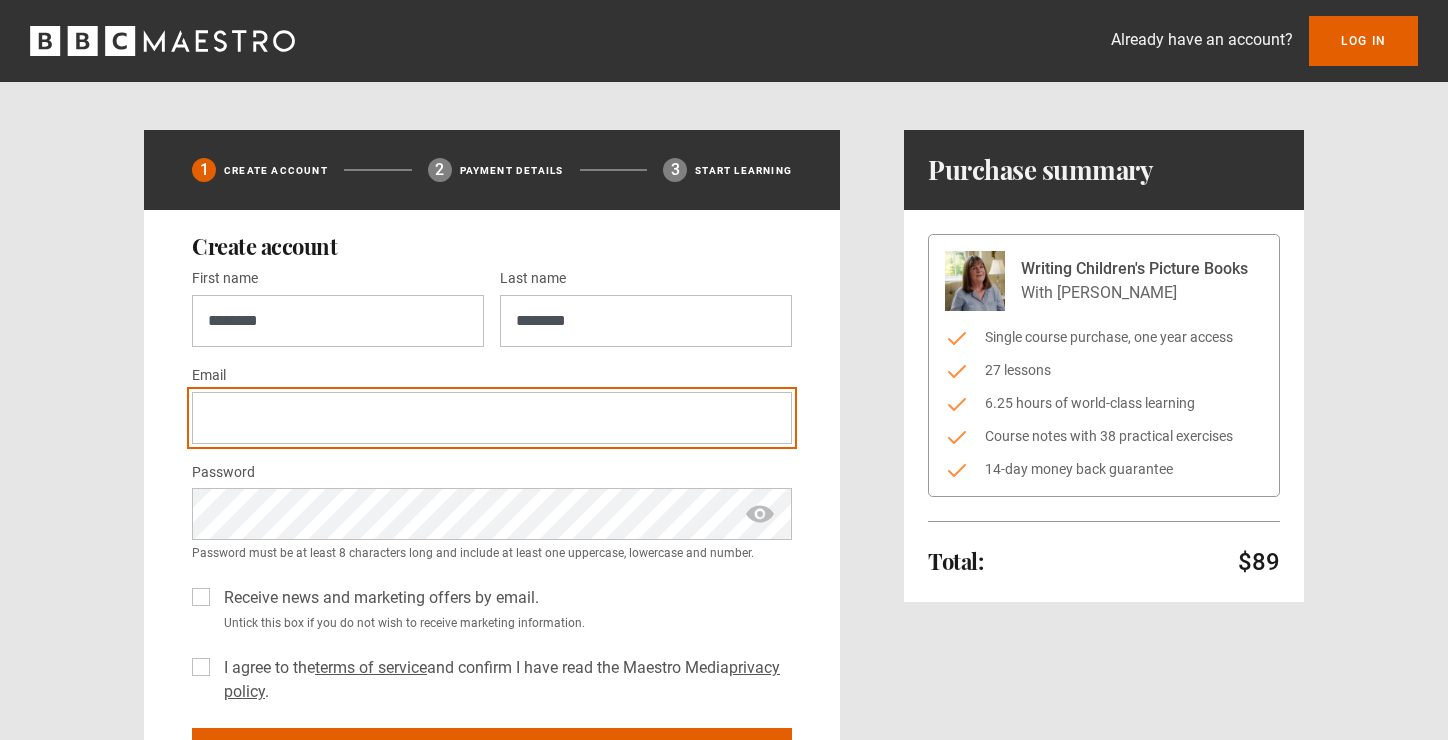 click on "Email  *" at bounding box center [492, 418] 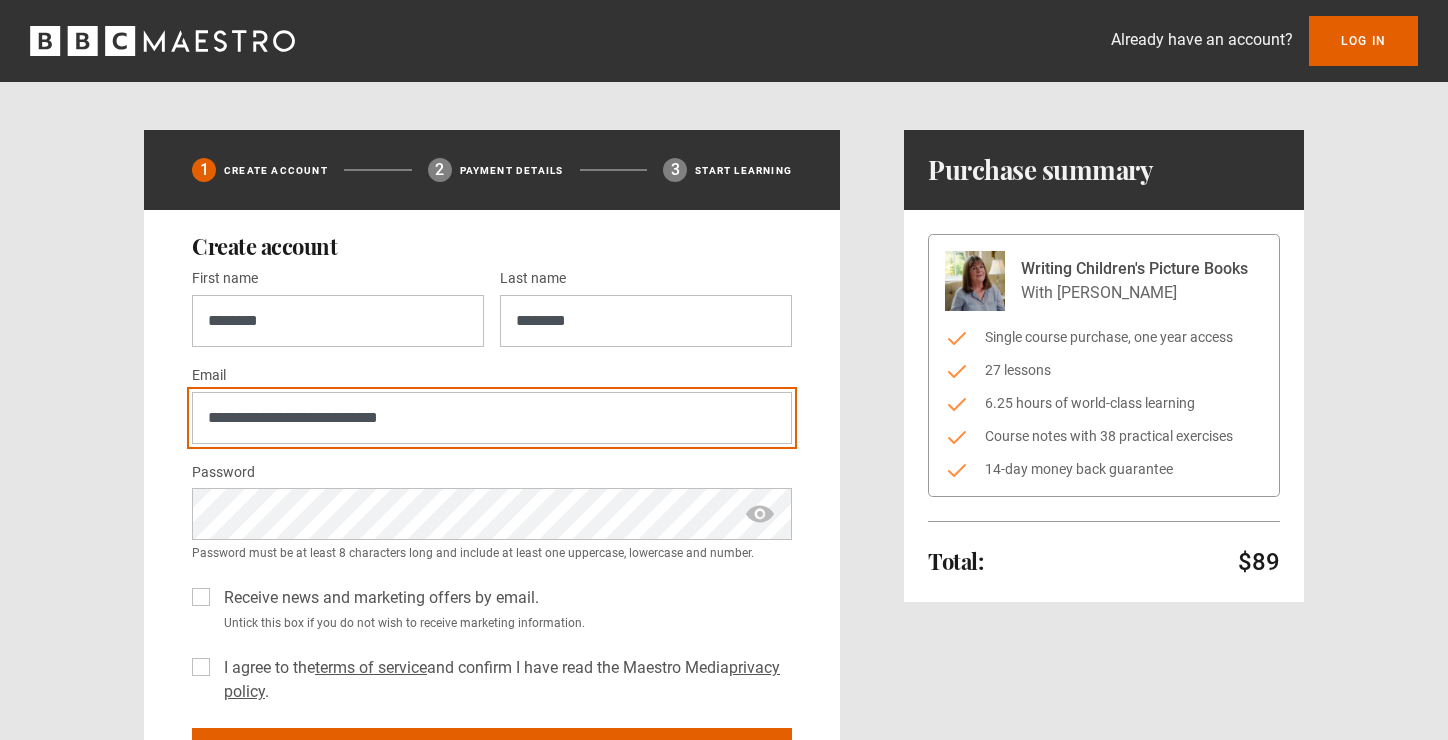 type on "**********" 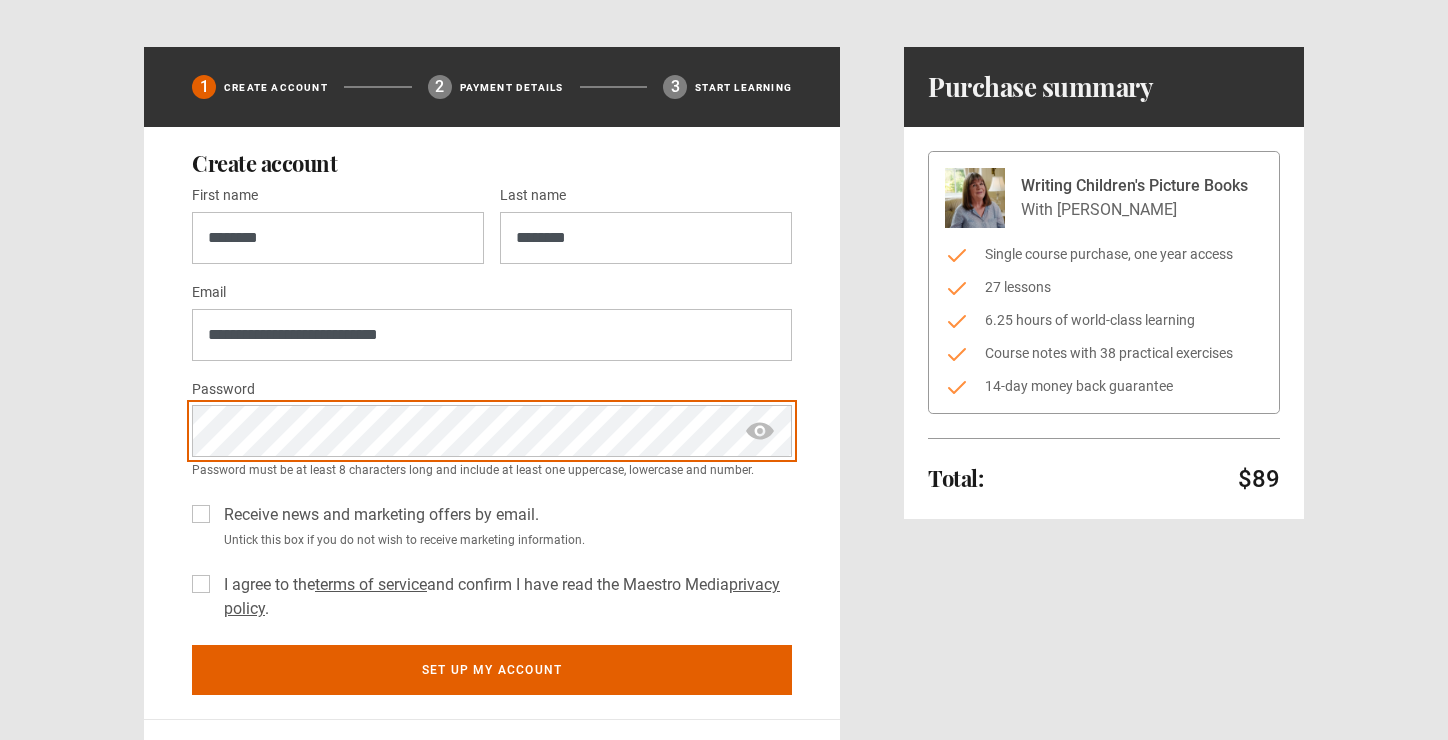 scroll, scrollTop: 106, scrollLeft: 0, axis: vertical 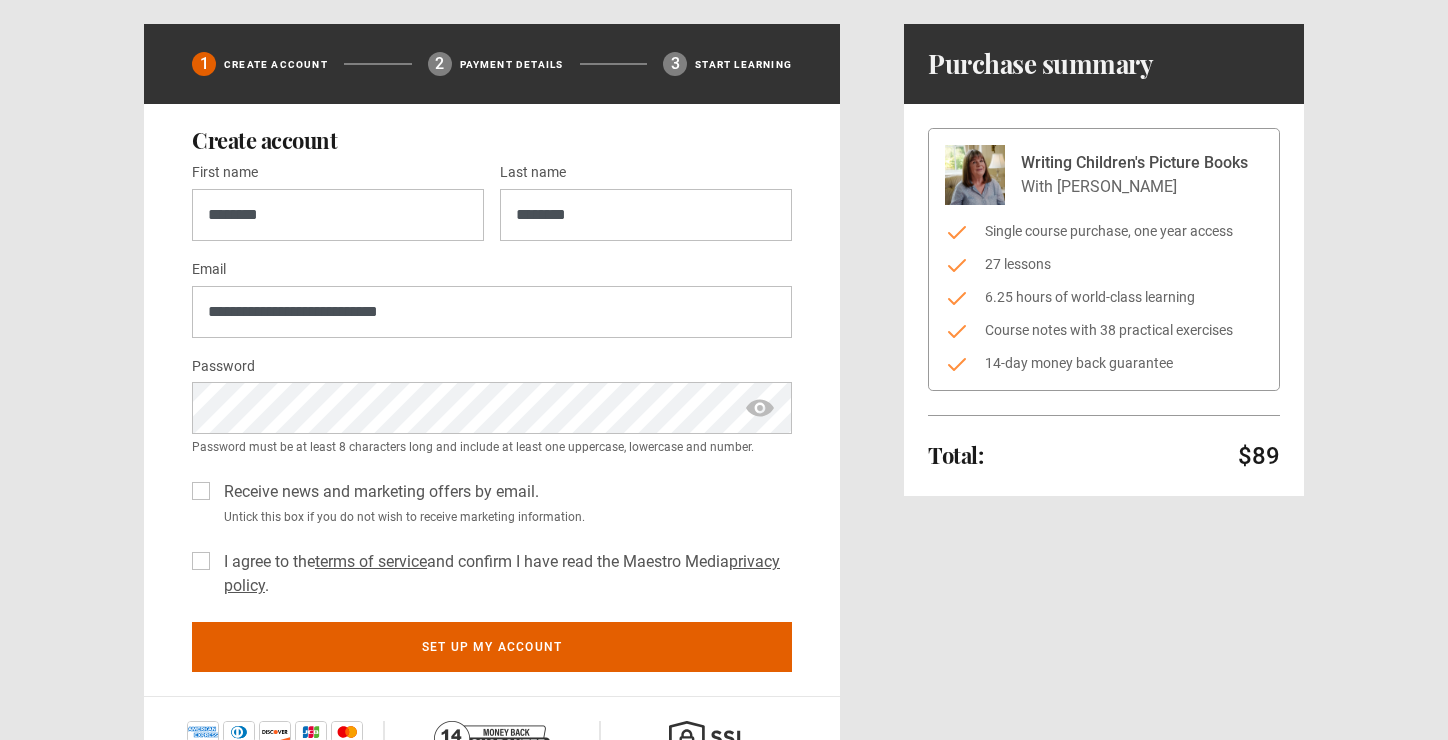 click on "I agree to the  terms of service  and confirm I have read the Maestro Media  privacy policy ." at bounding box center (492, 570) 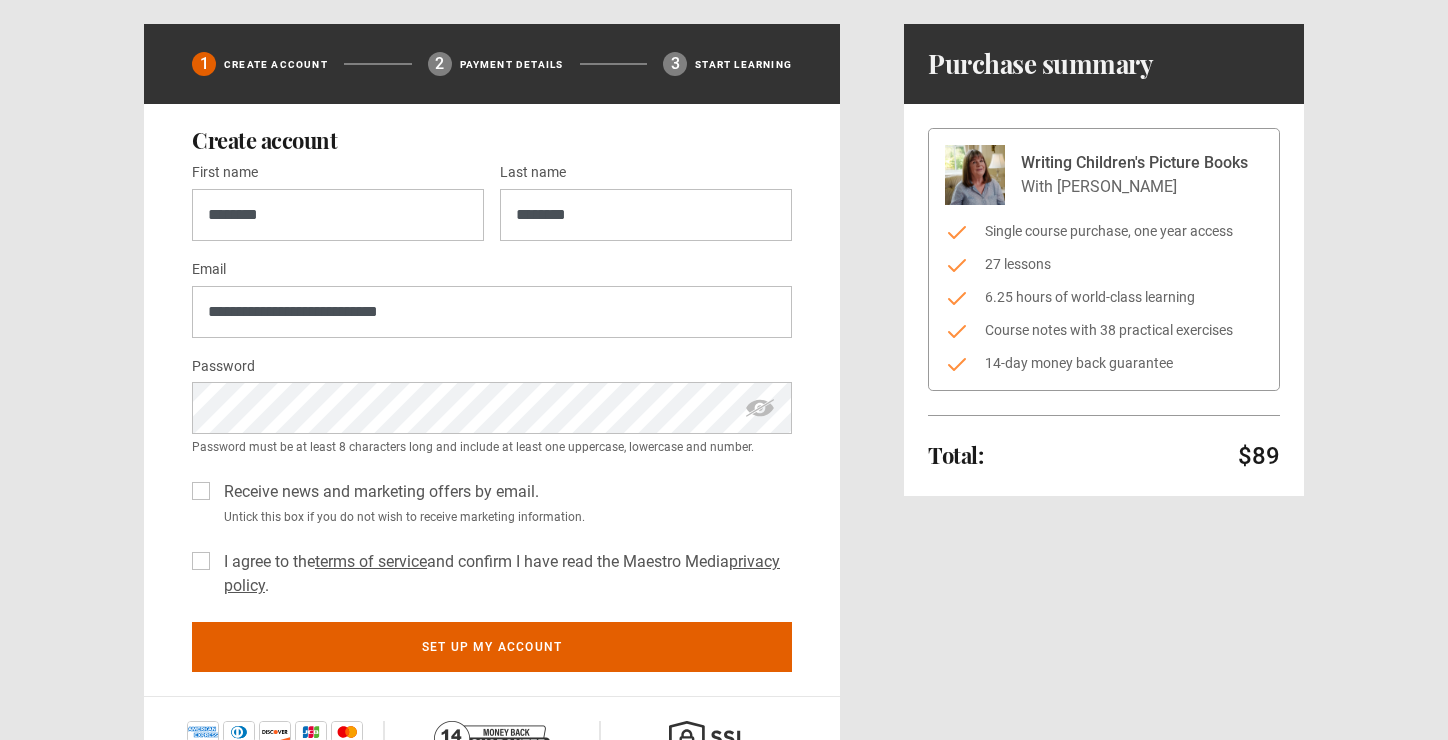 click on "I agree to the  terms of service  and confirm I have read the Maestro Media  privacy policy ." at bounding box center [492, 570] 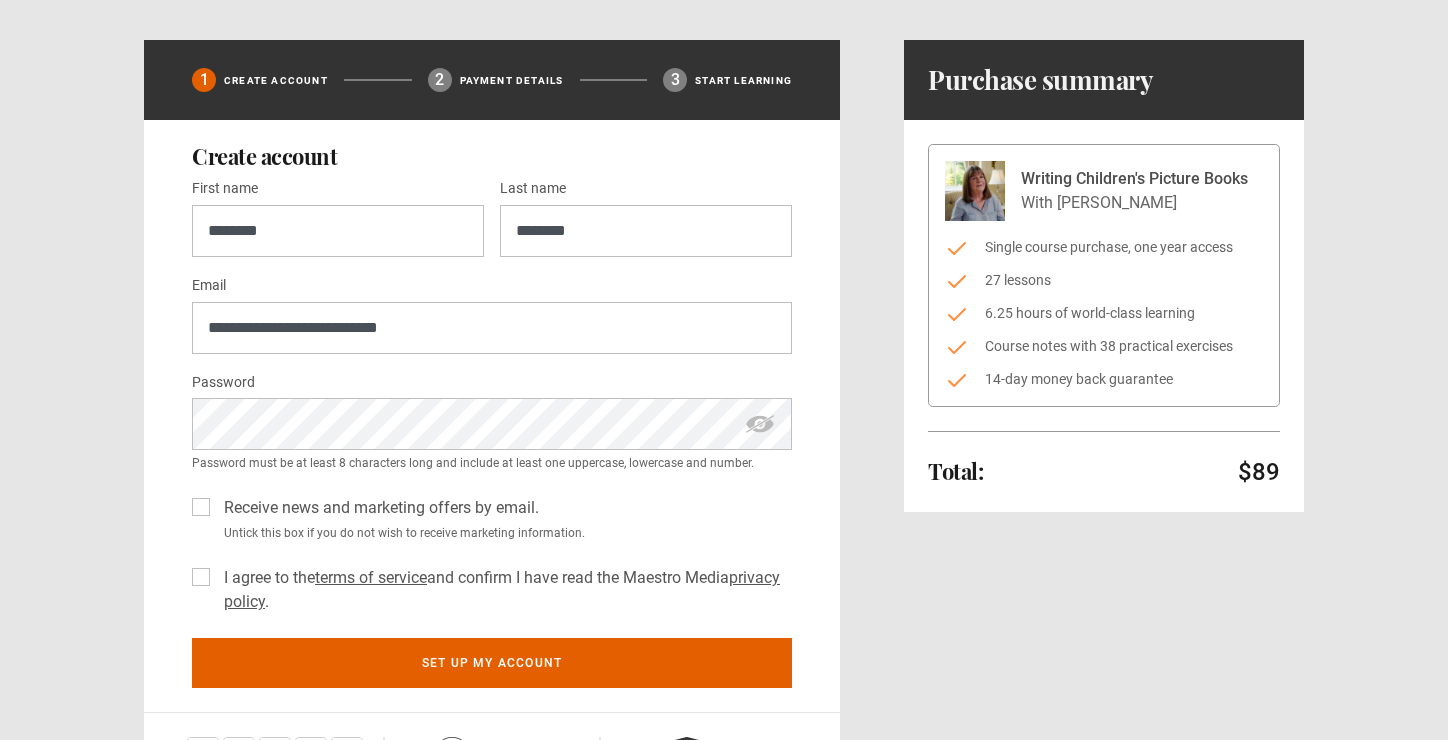 scroll, scrollTop: 91, scrollLeft: 0, axis: vertical 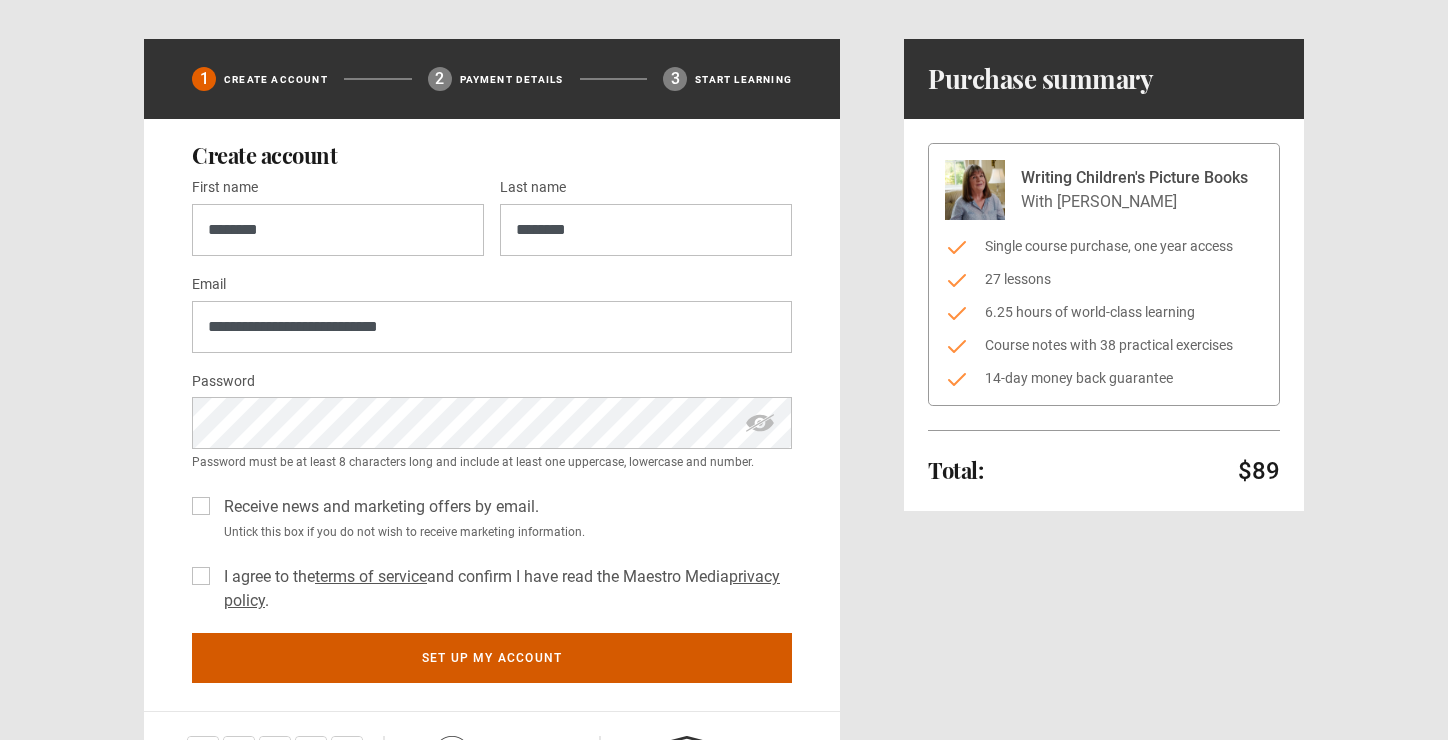 click on "Set up my account" at bounding box center [492, 658] 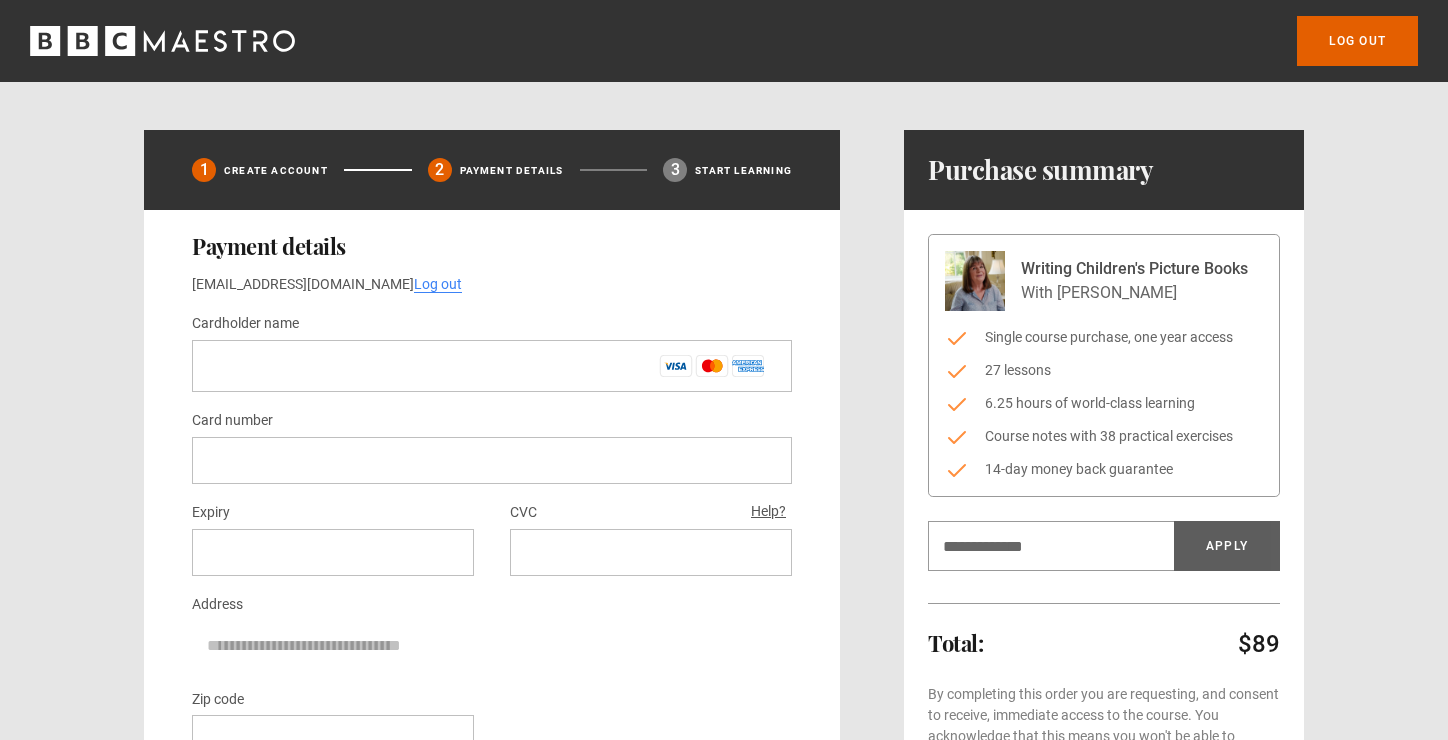 scroll, scrollTop: 0, scrollLeft: 0, axis: both 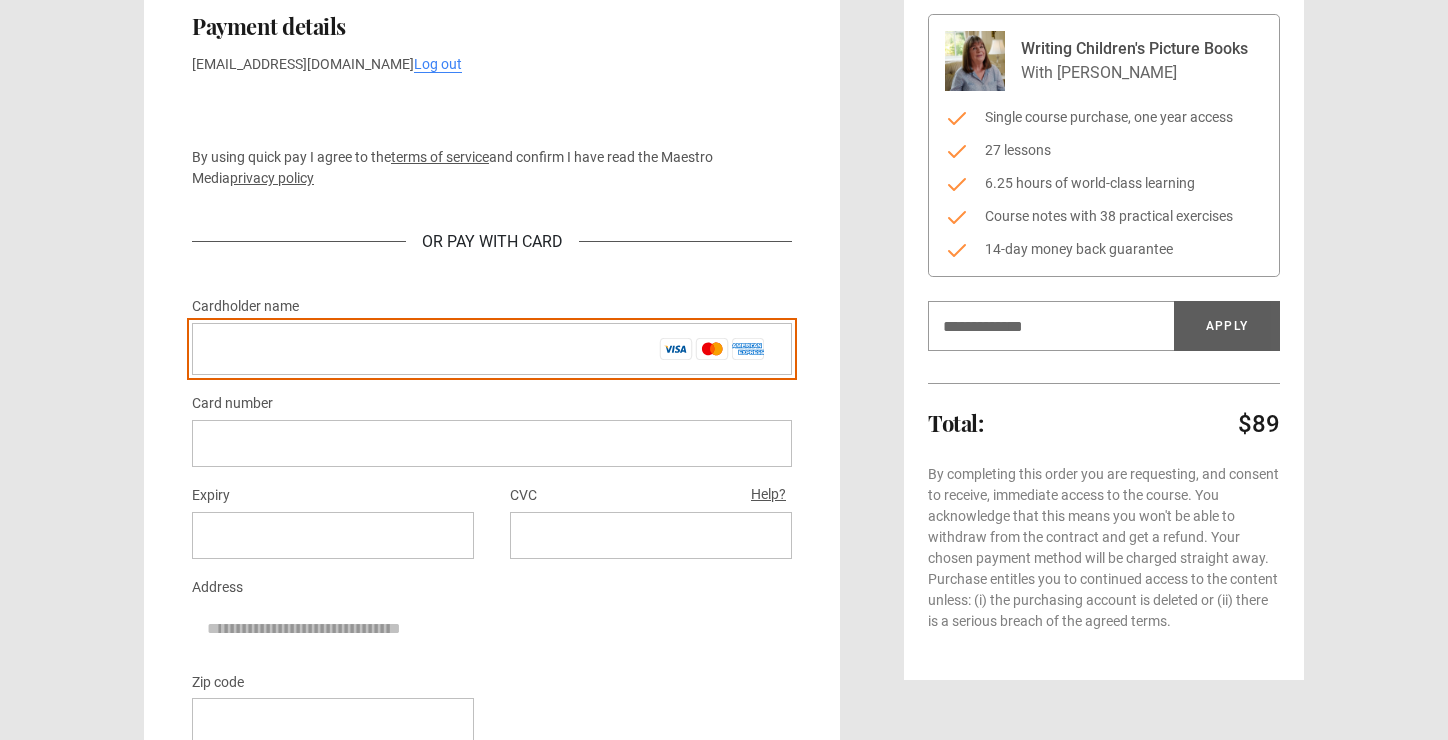 click on "Cardholder name  *" at bounding box center (492, 349) 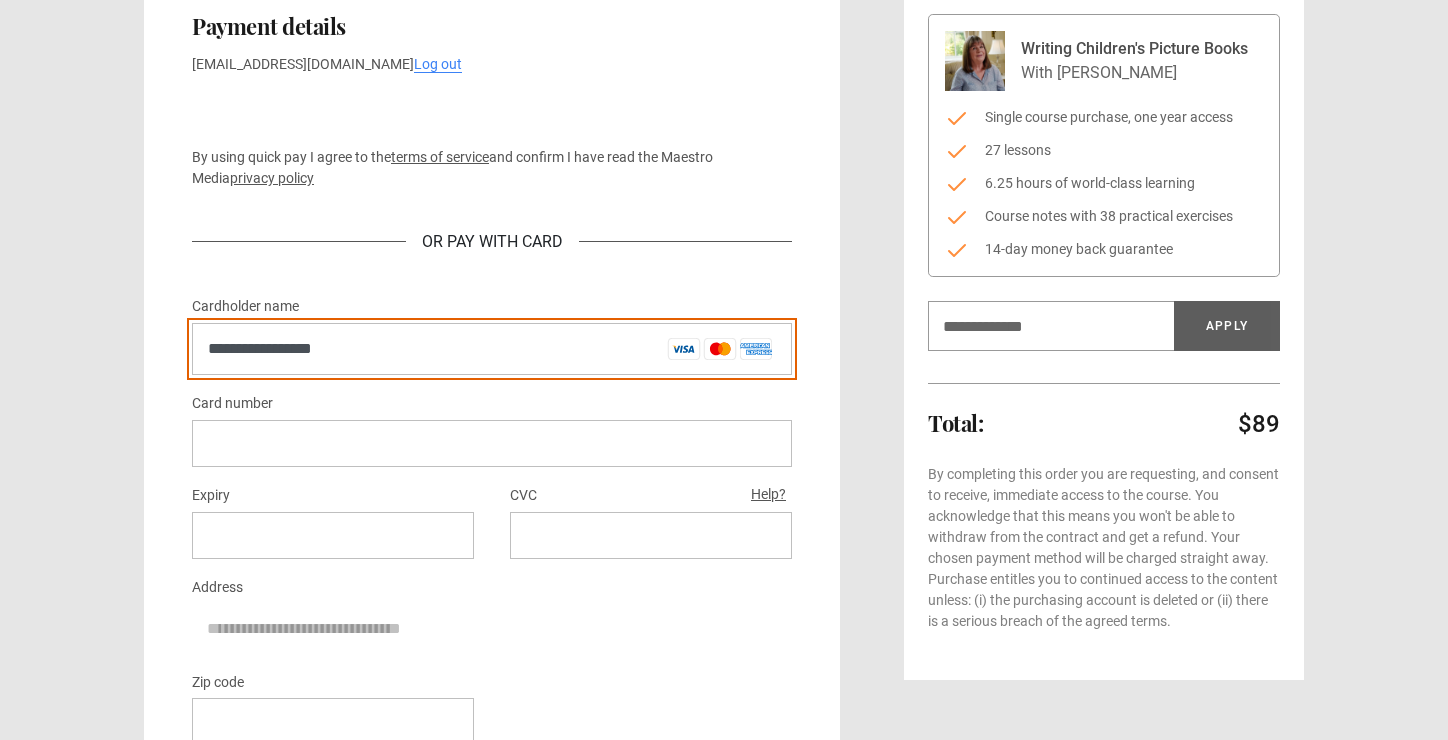type on "**********" 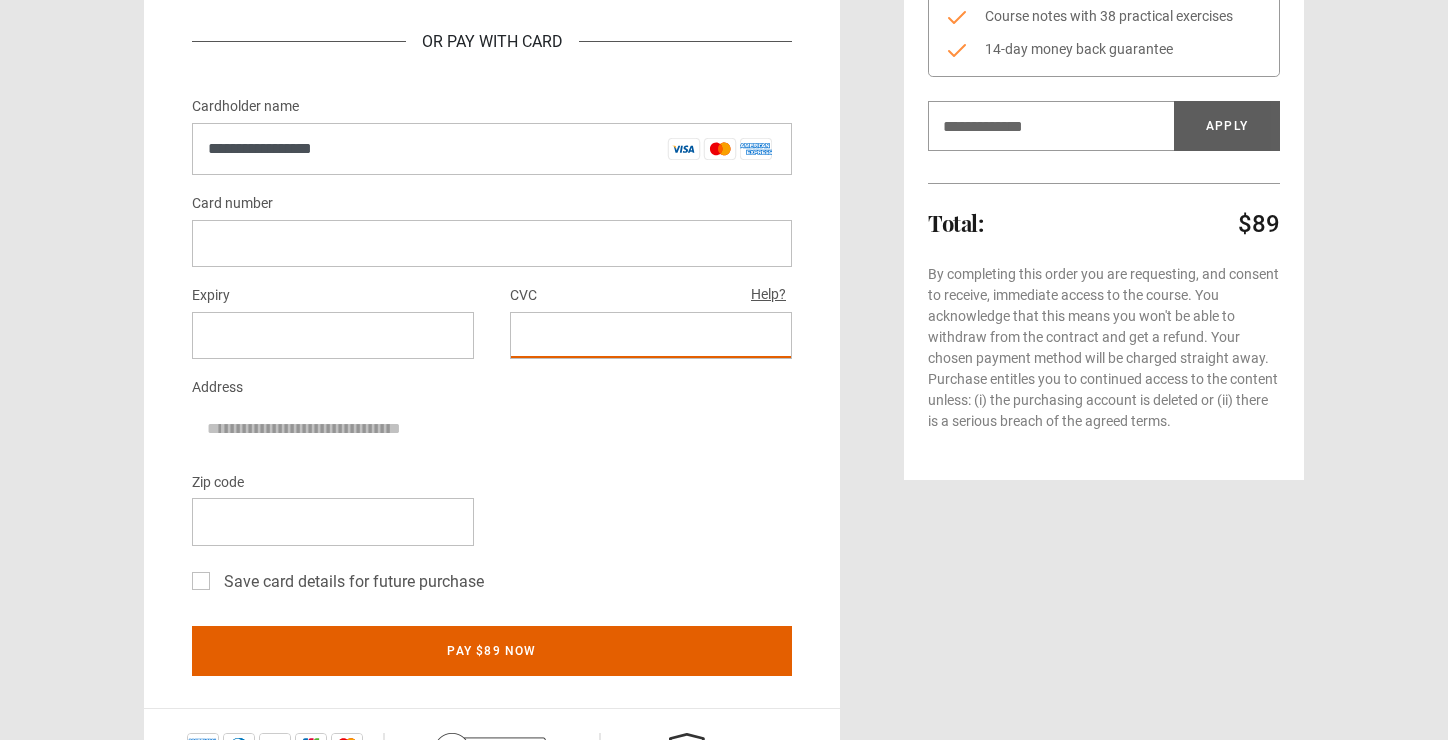 scroll, scrollTop: 427, scrollLeft: 0, axis: vertical 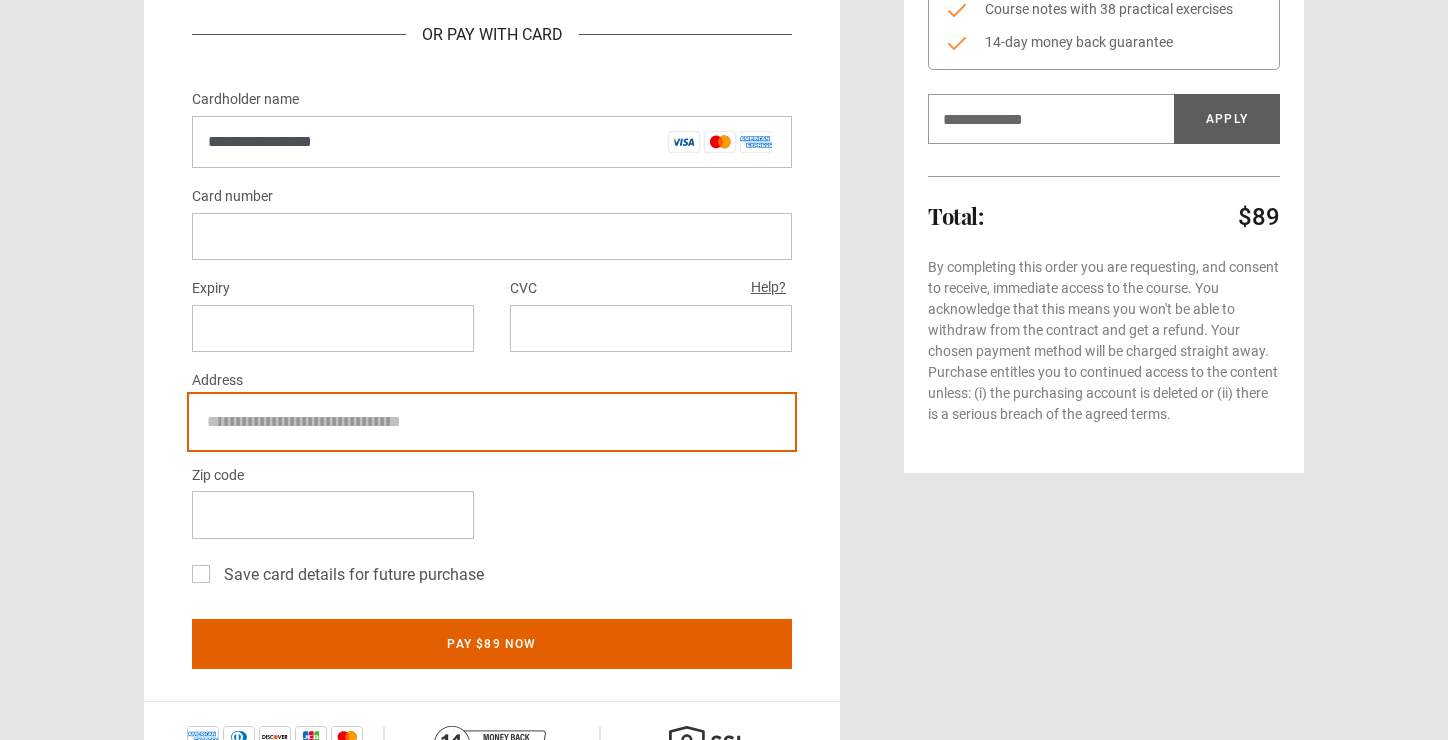 click on "Address" at bounding box center (492, 422) 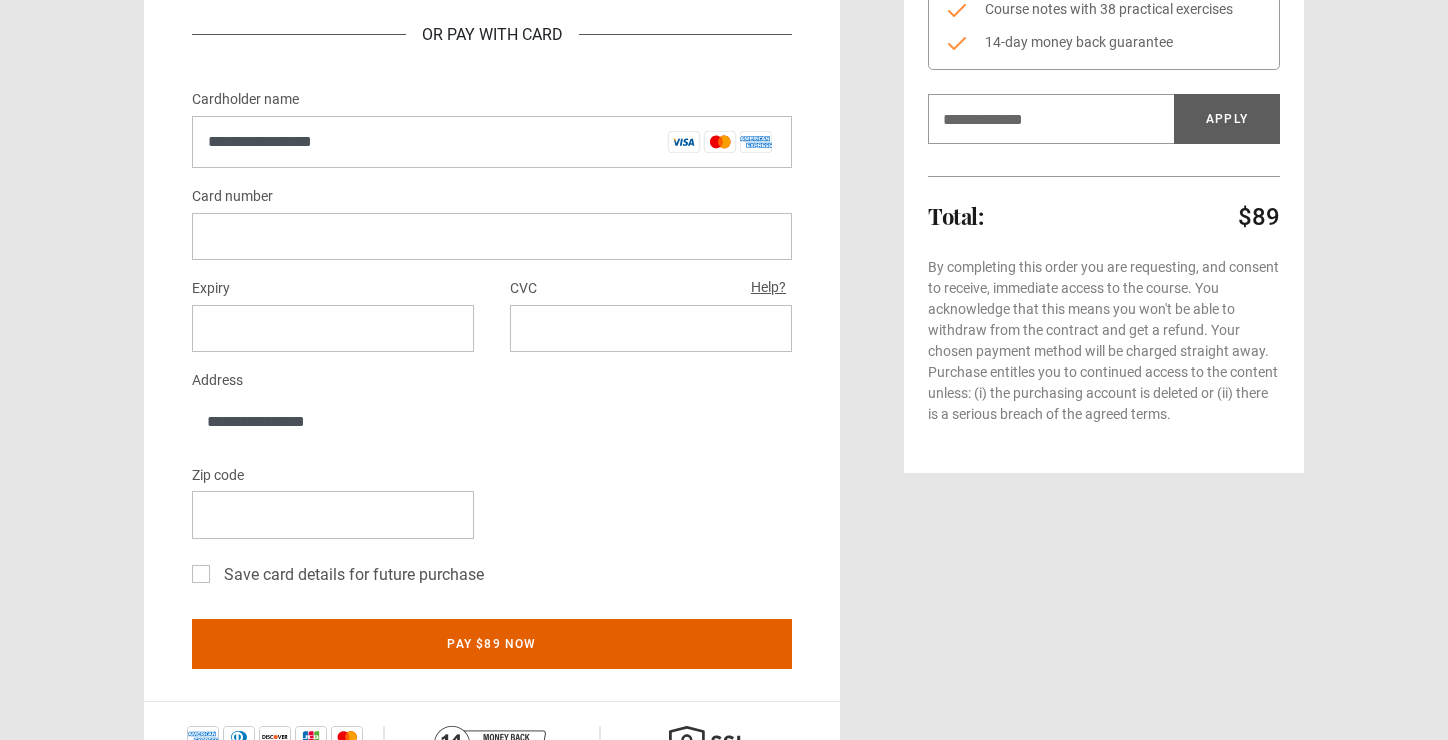 type on "*" 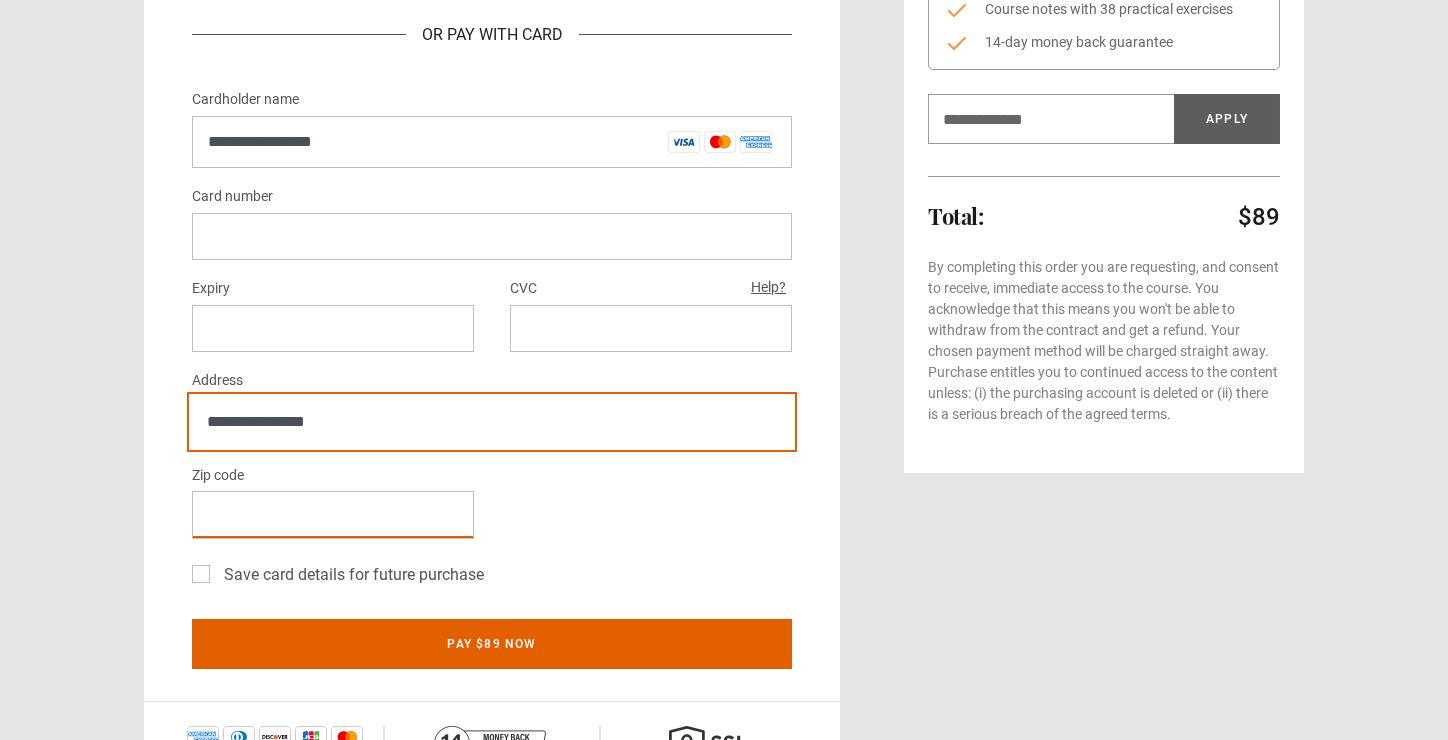 click on "**********" at bounding box center [492, 422] 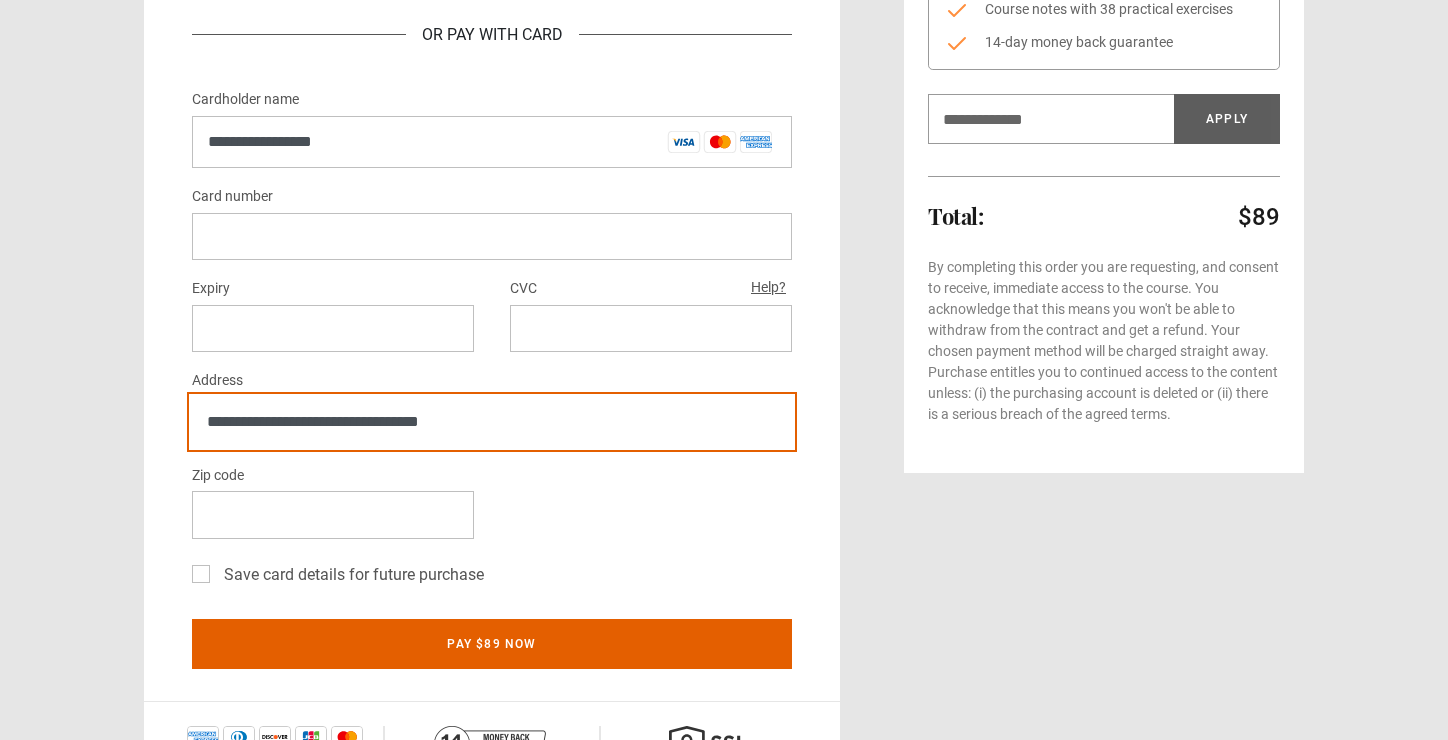 type on "**********" 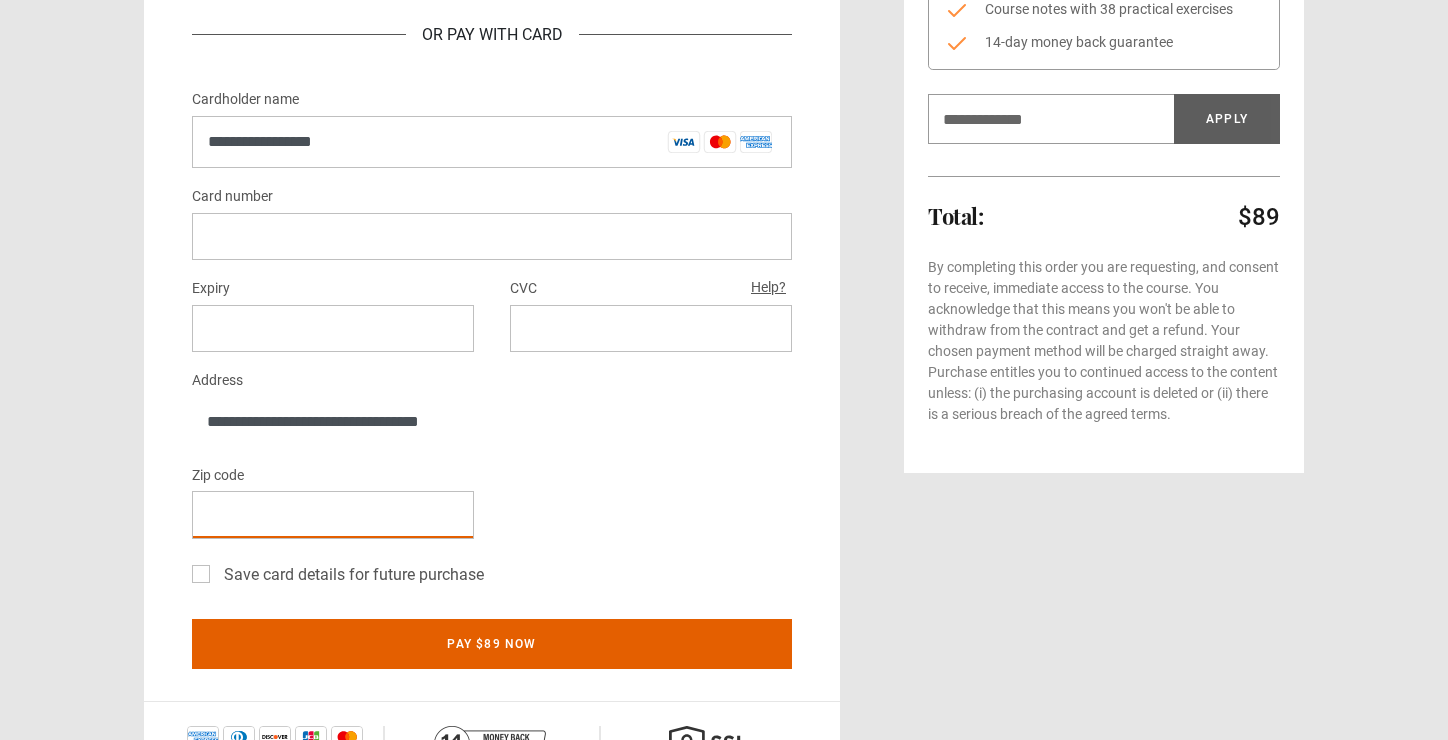 click on "Zip code
*" at bounding box center (492, 509) 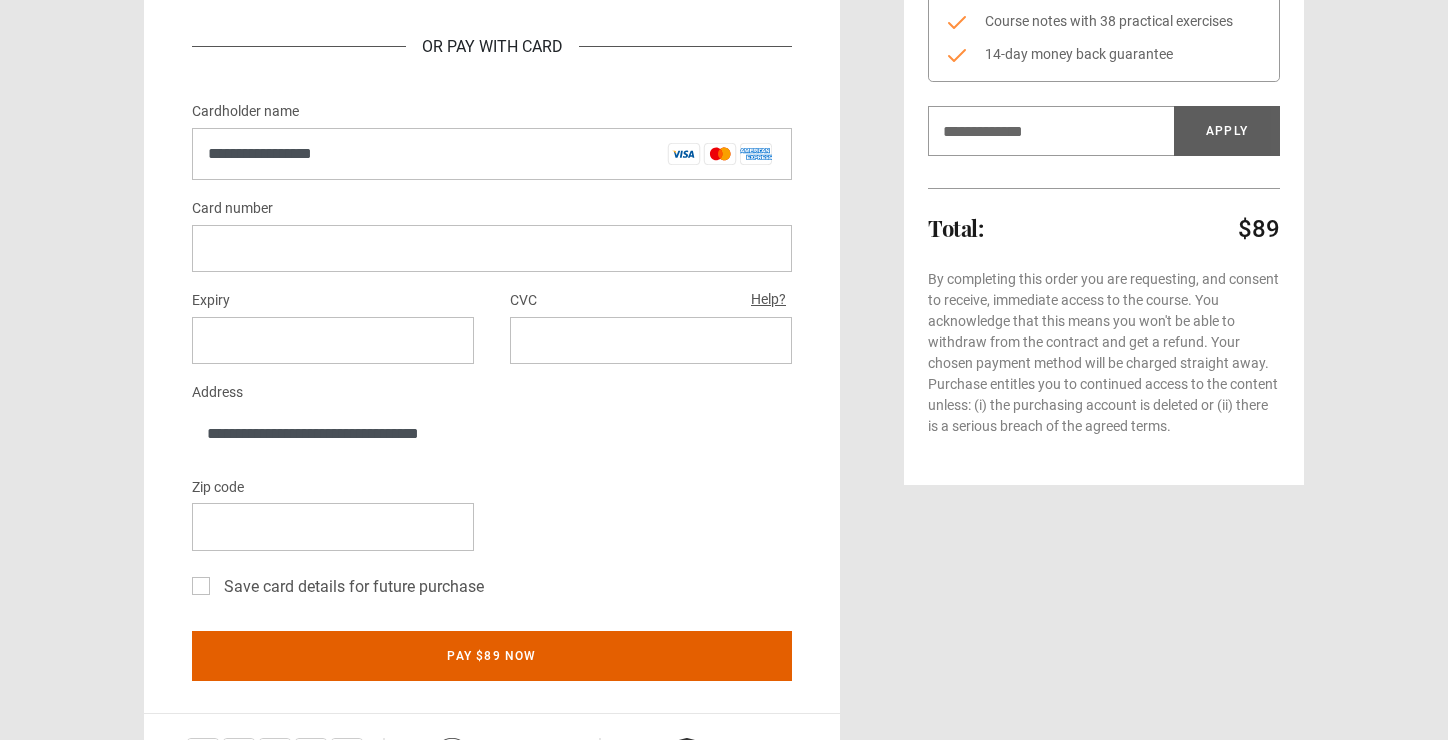 scroll, scrollTop: 613, scrollLeft: 0, axis: vertical 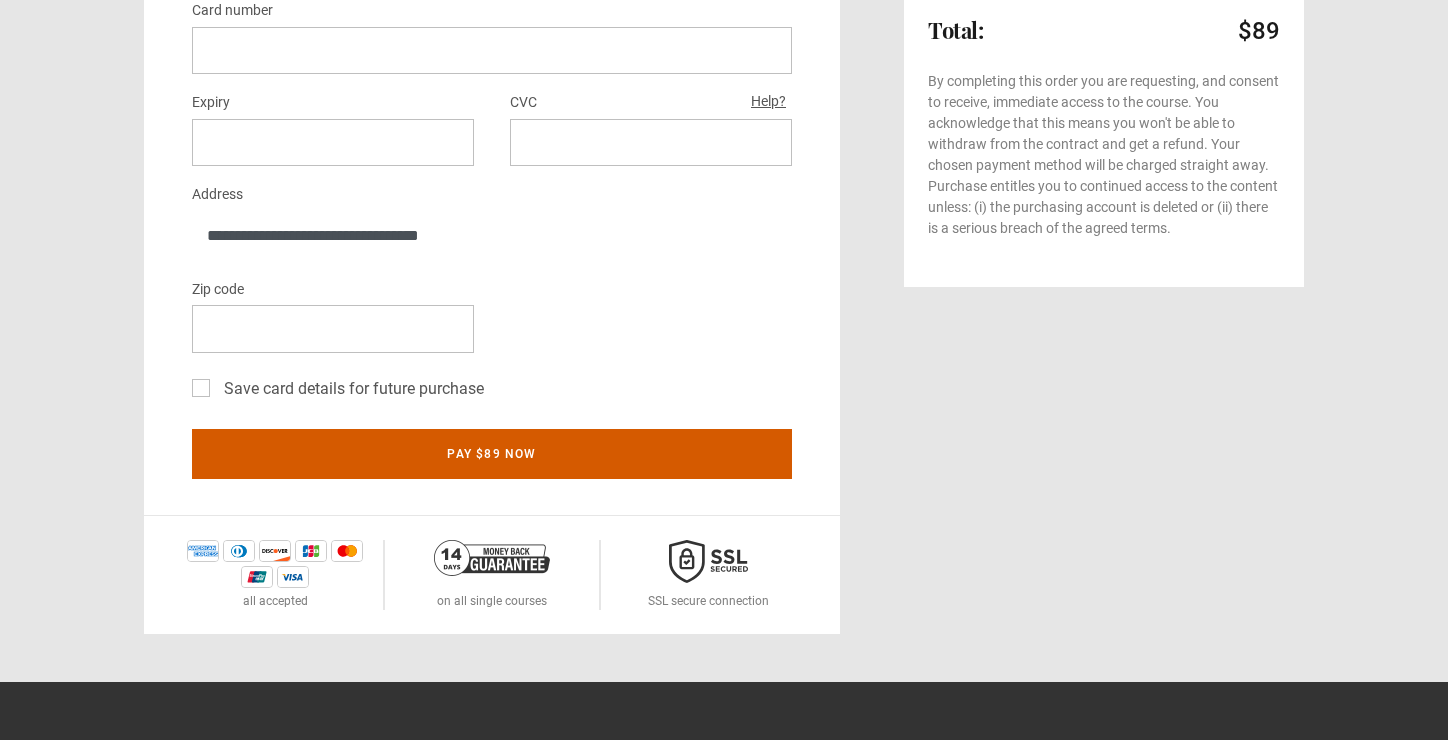 click on "Pay $89 now" at bounding box center (492, 454) 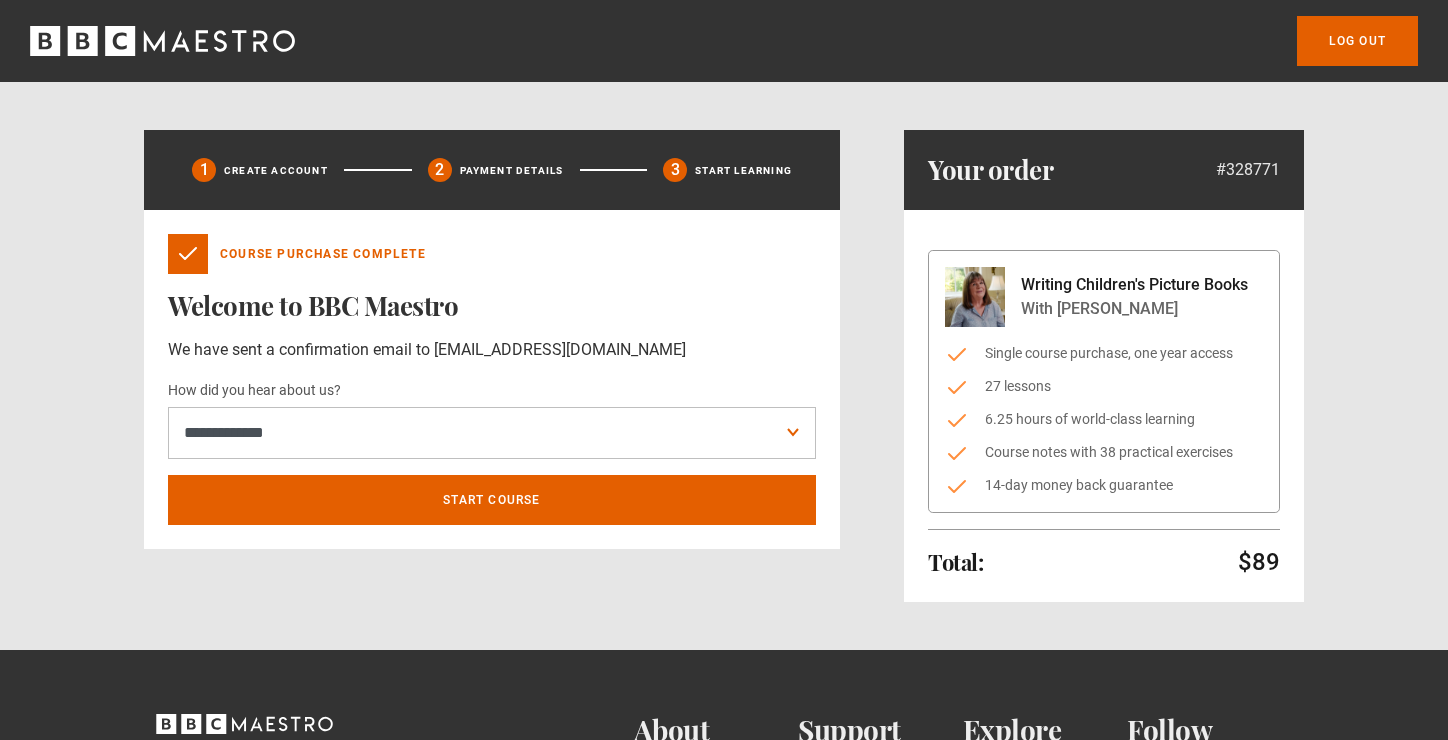 scroll, scrollTop: 0, scrollLeft: 0, axis: both 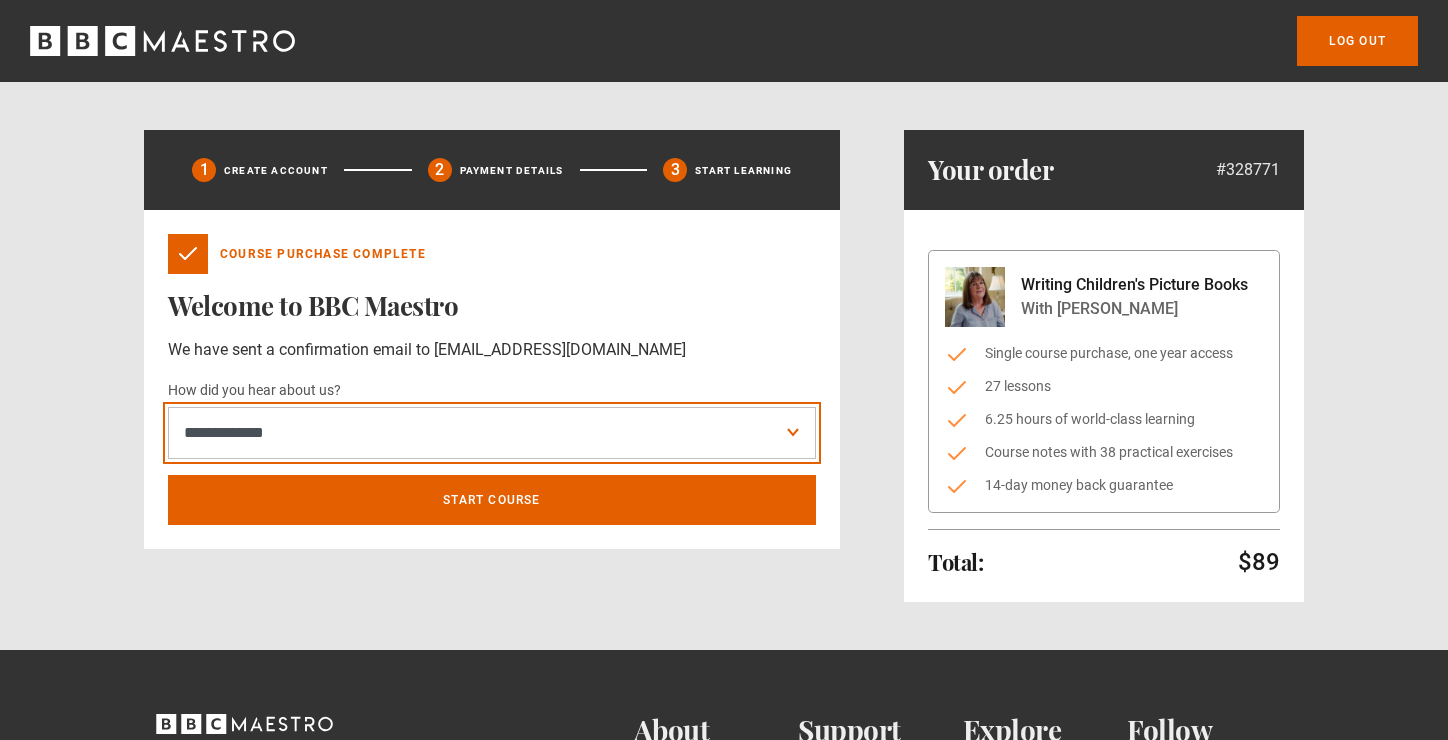 click on "**********" at bounding box center (492, 433) 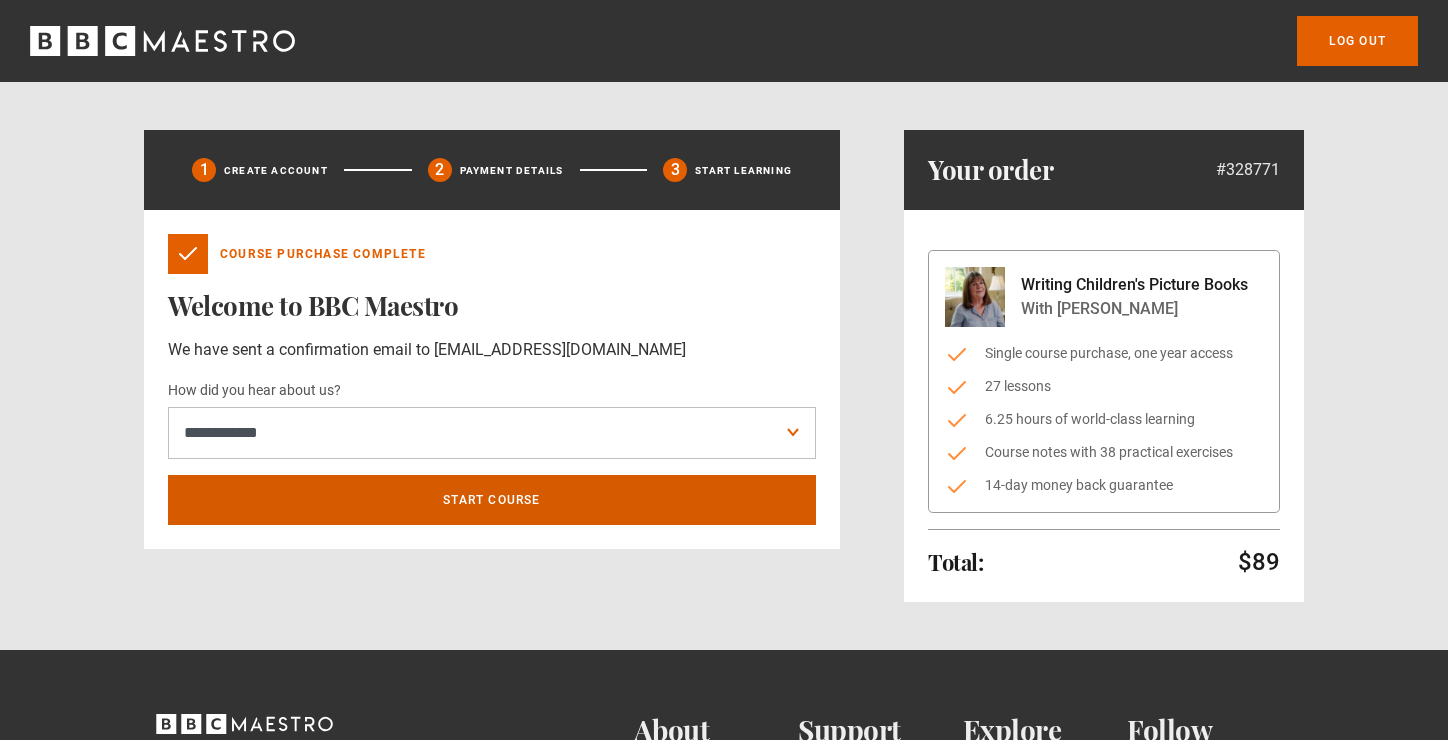 click on "Start course" at bounding box center [492, 500] 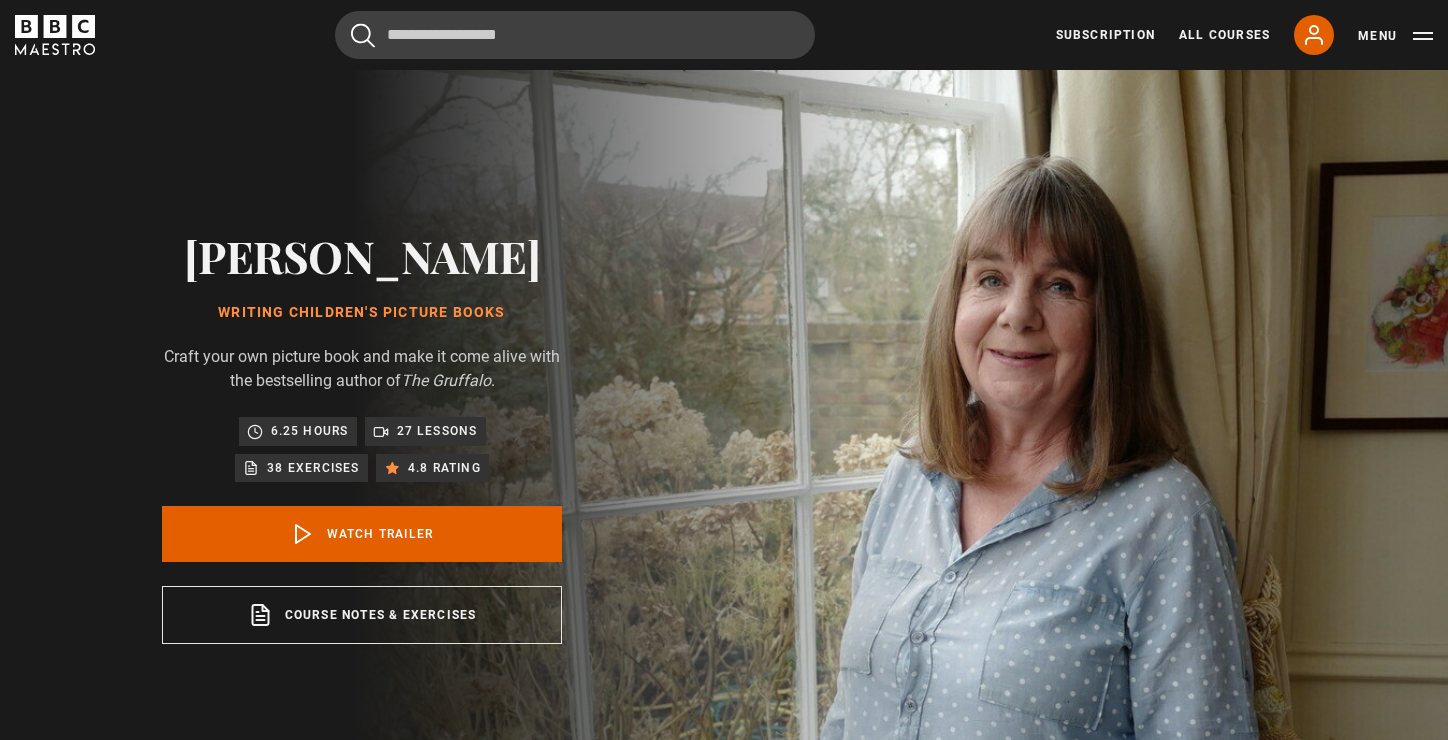 scroll, scrollTop: 804, scrollLeft: 0, axis: vertical 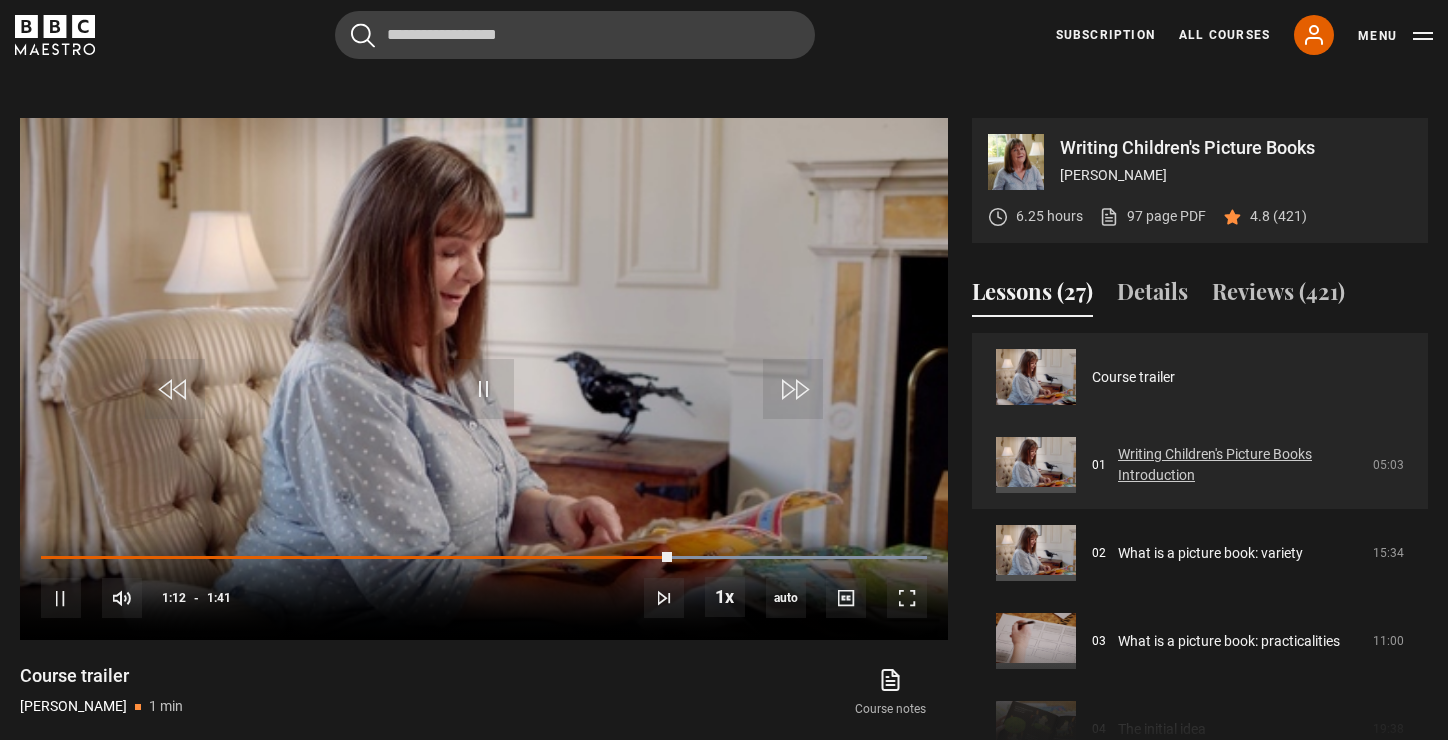 click on "Writing Children's Picture Books Introduction" at bounding box center (1239, 465) 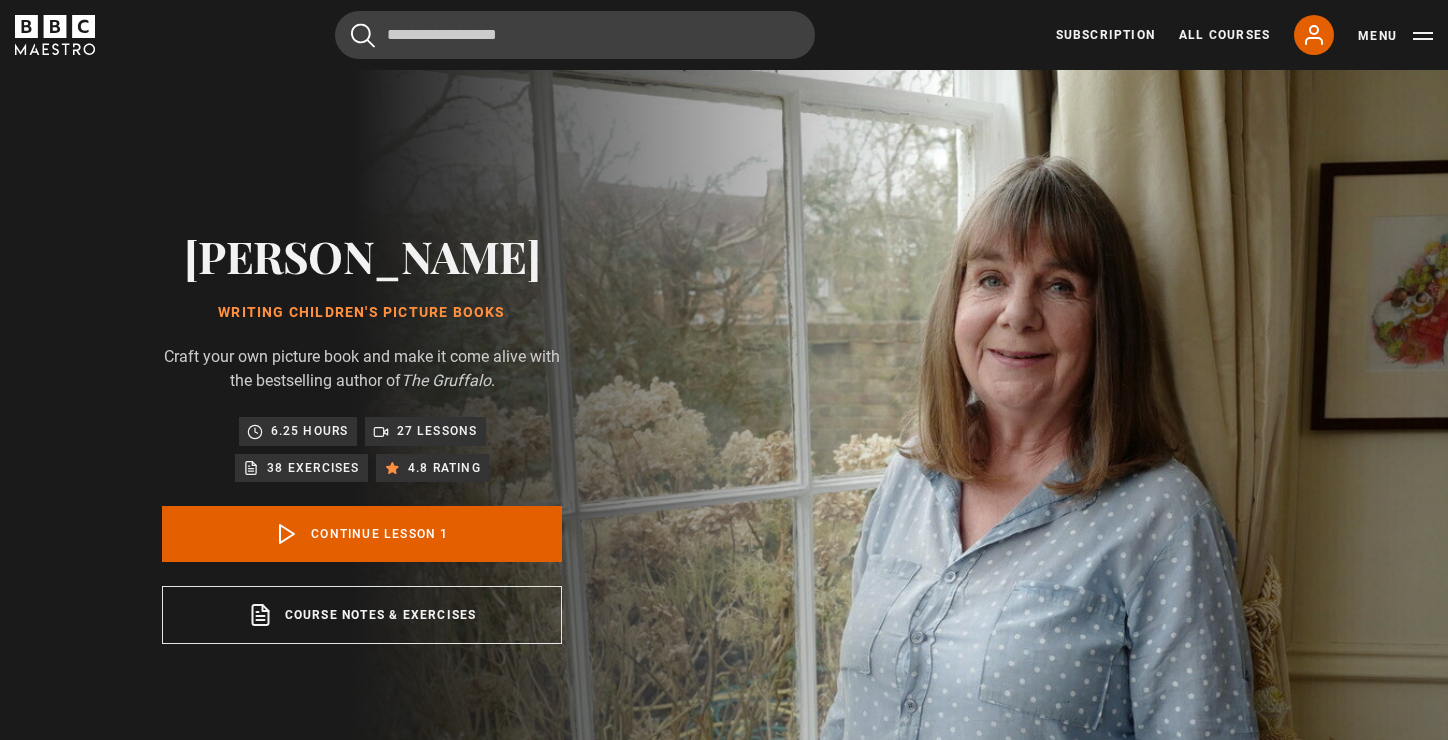 scroll, scrollTop: 804, scrollLeft: 0, axis: vertical 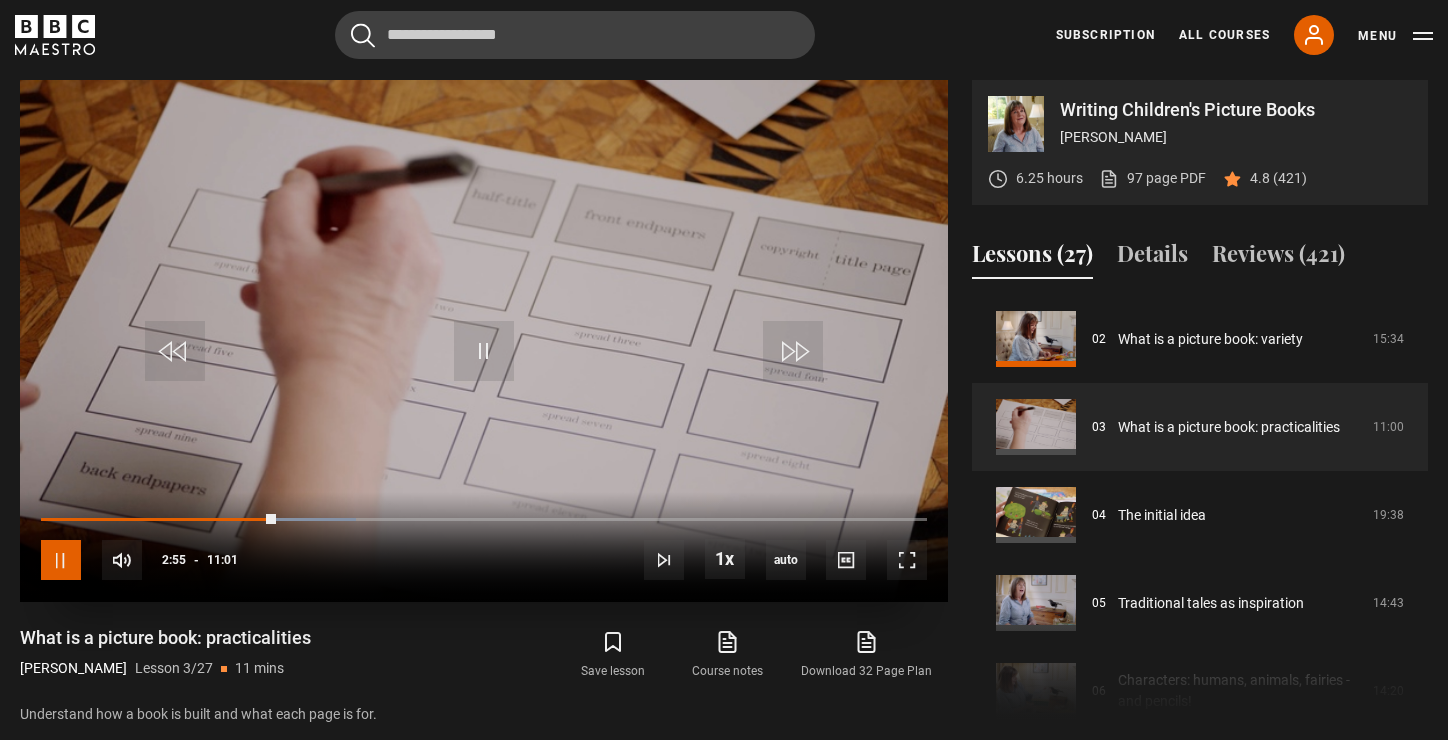 click at bounding box center [61, 560] 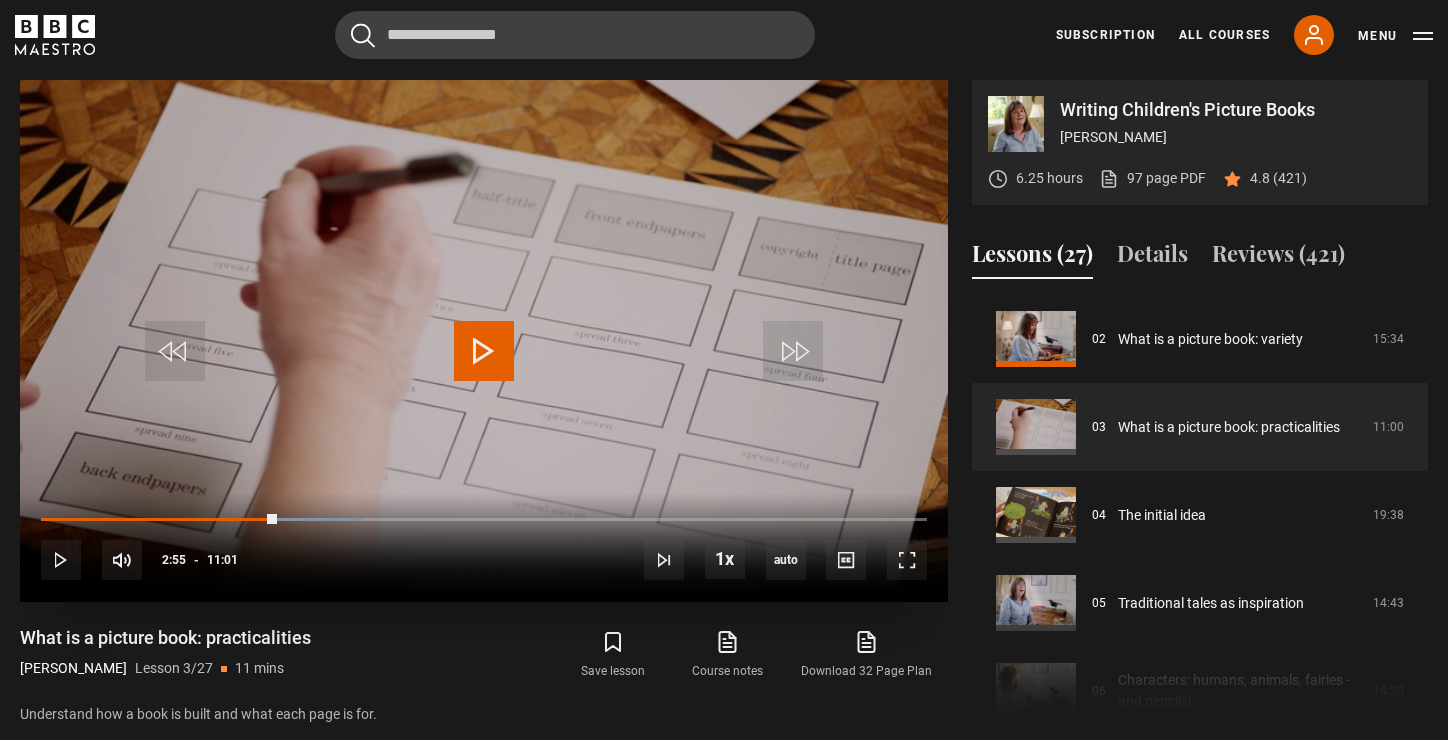 click at bounding box center (484, 351) 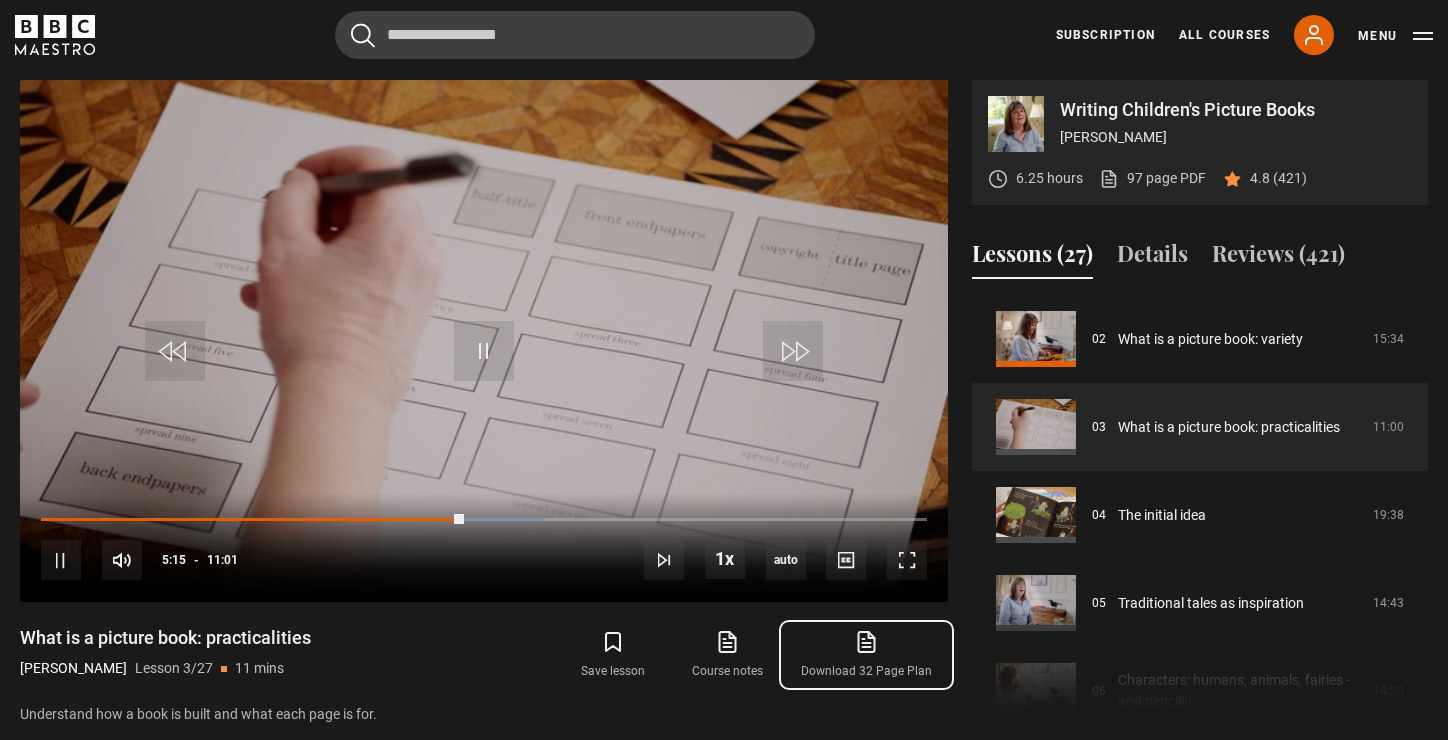 click 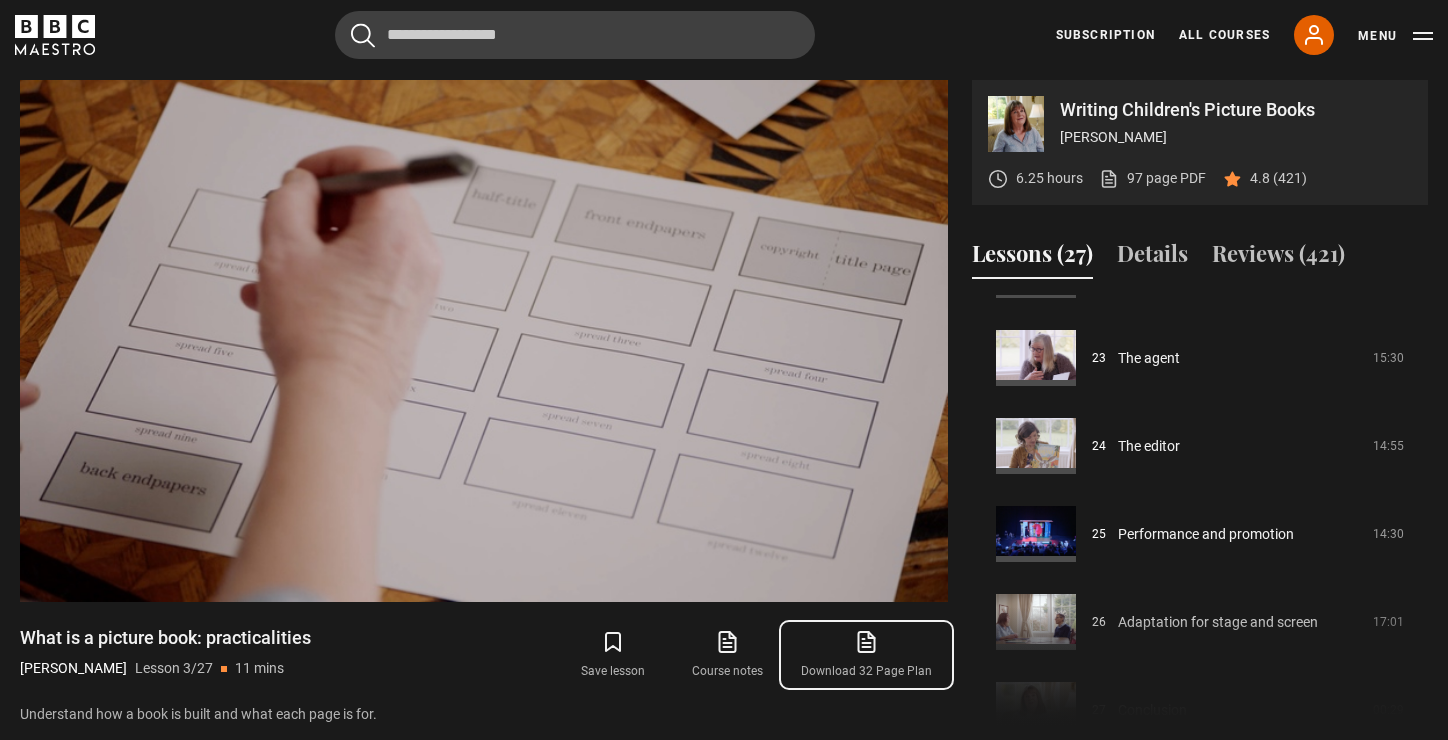 scroll, scrollTop: 2032, scrollLeft: 0, axis: vertical 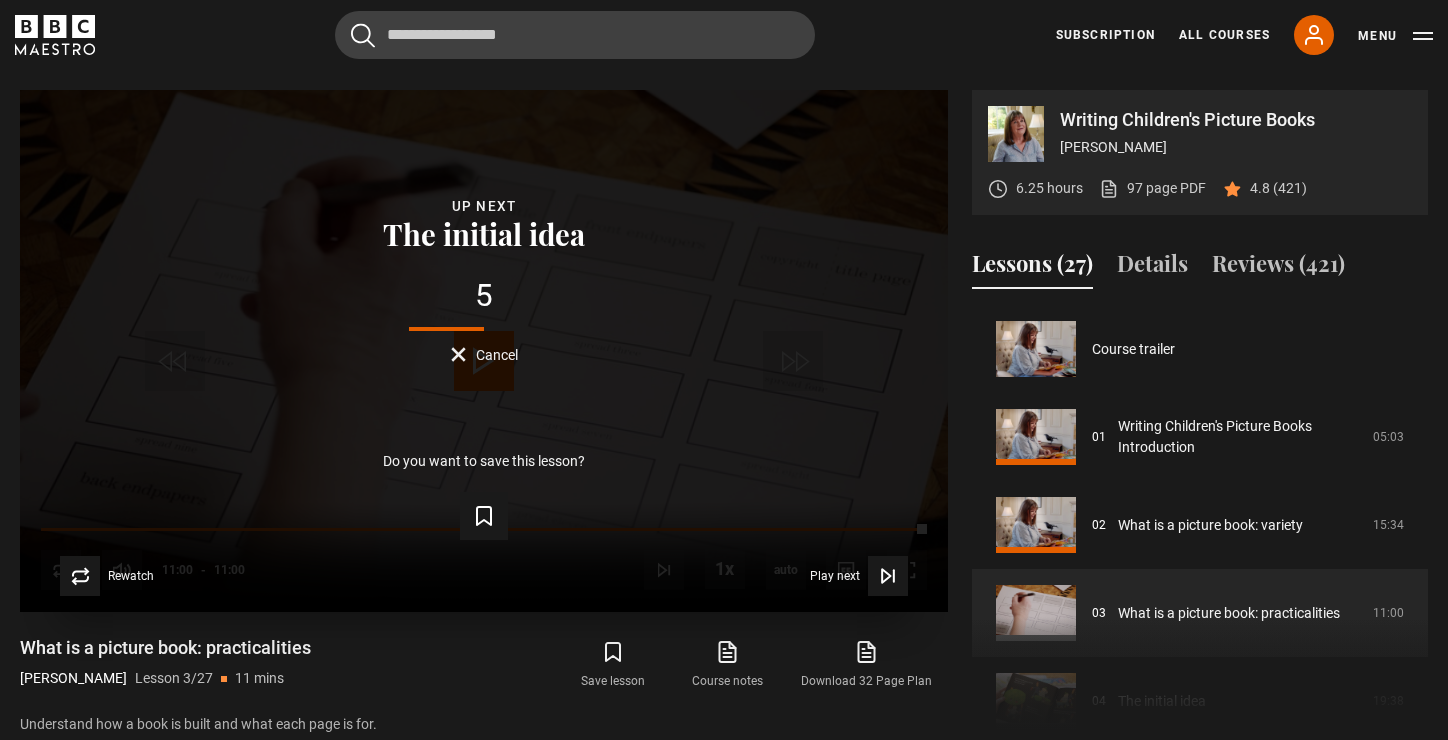 click on "Cancel" at bounding box center [484, 354] 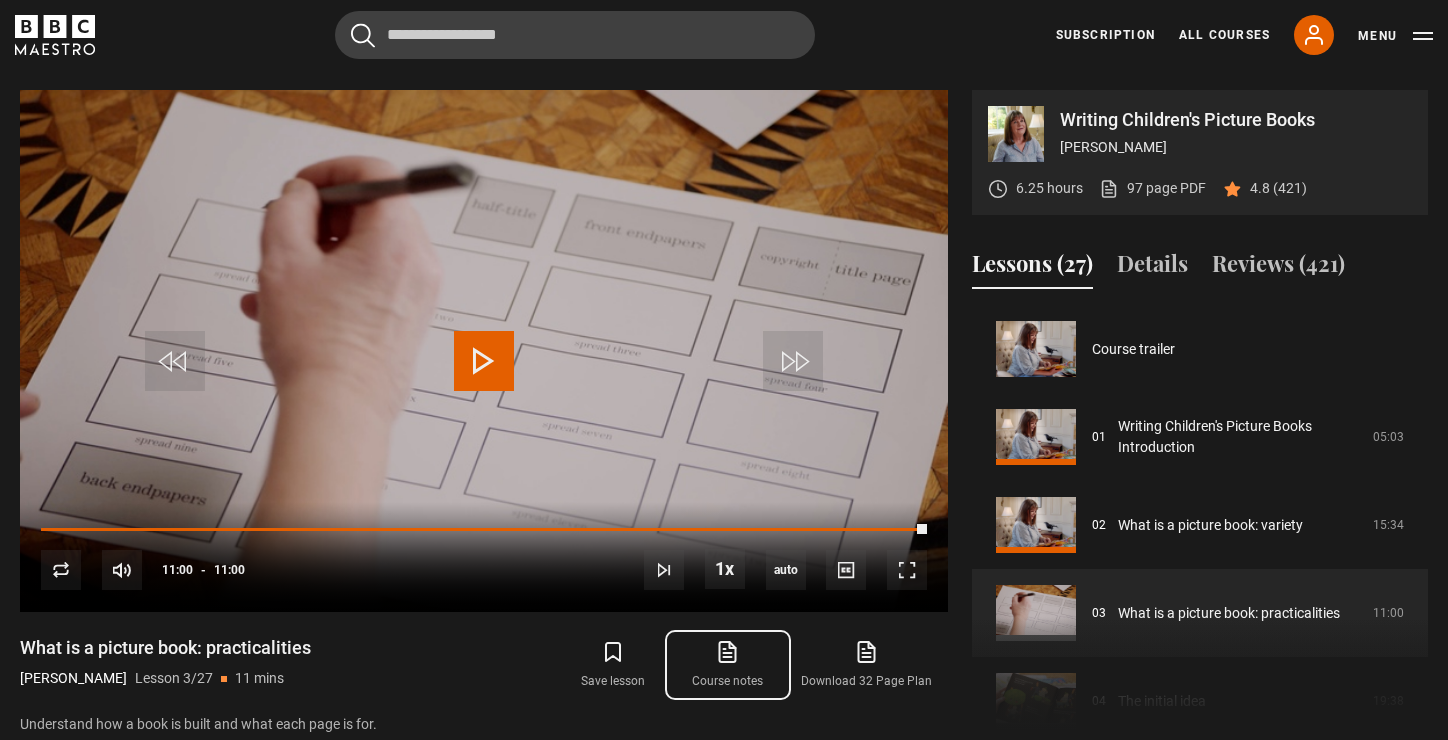 click 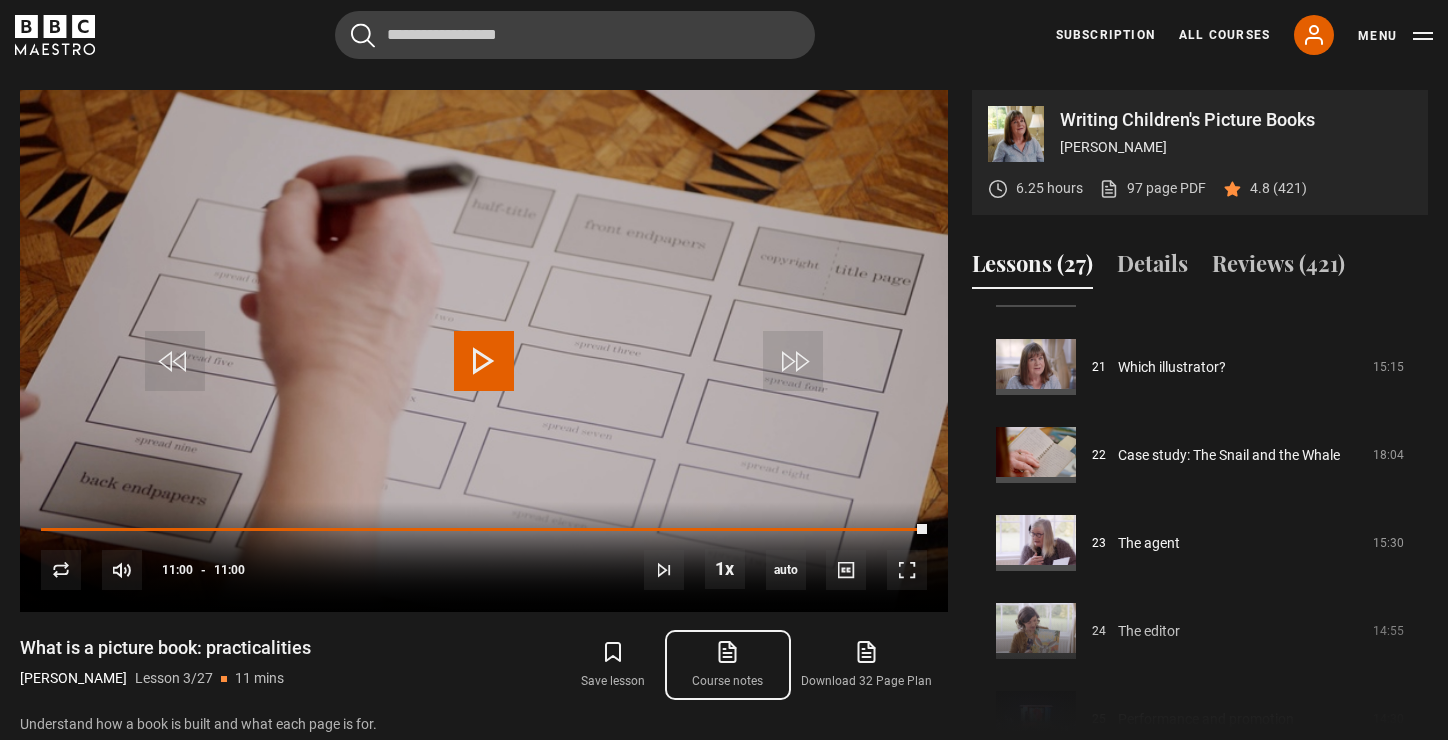 scroll, scrollTop: 1831, scrollLeft: 0, axis: vertical 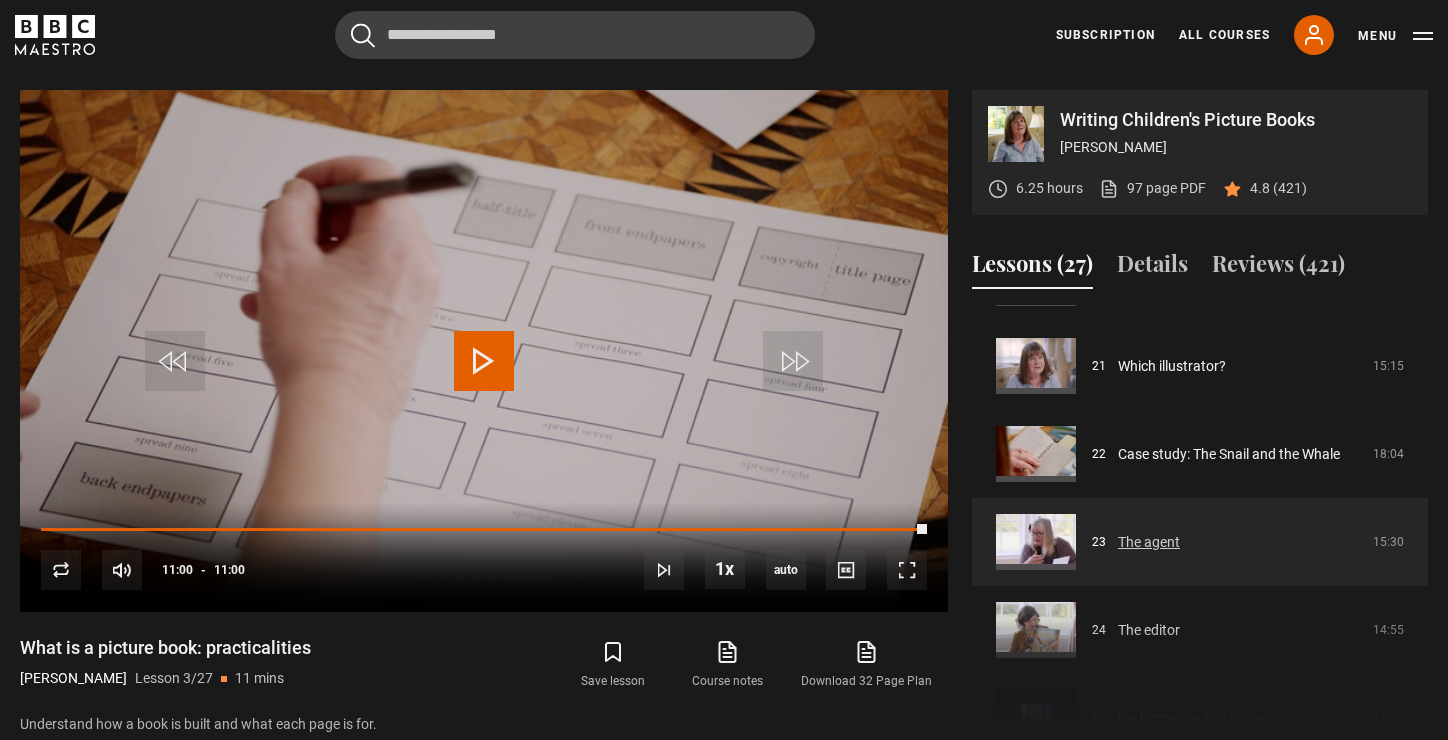 click on "The agent" at bounding box center (1149, 542) 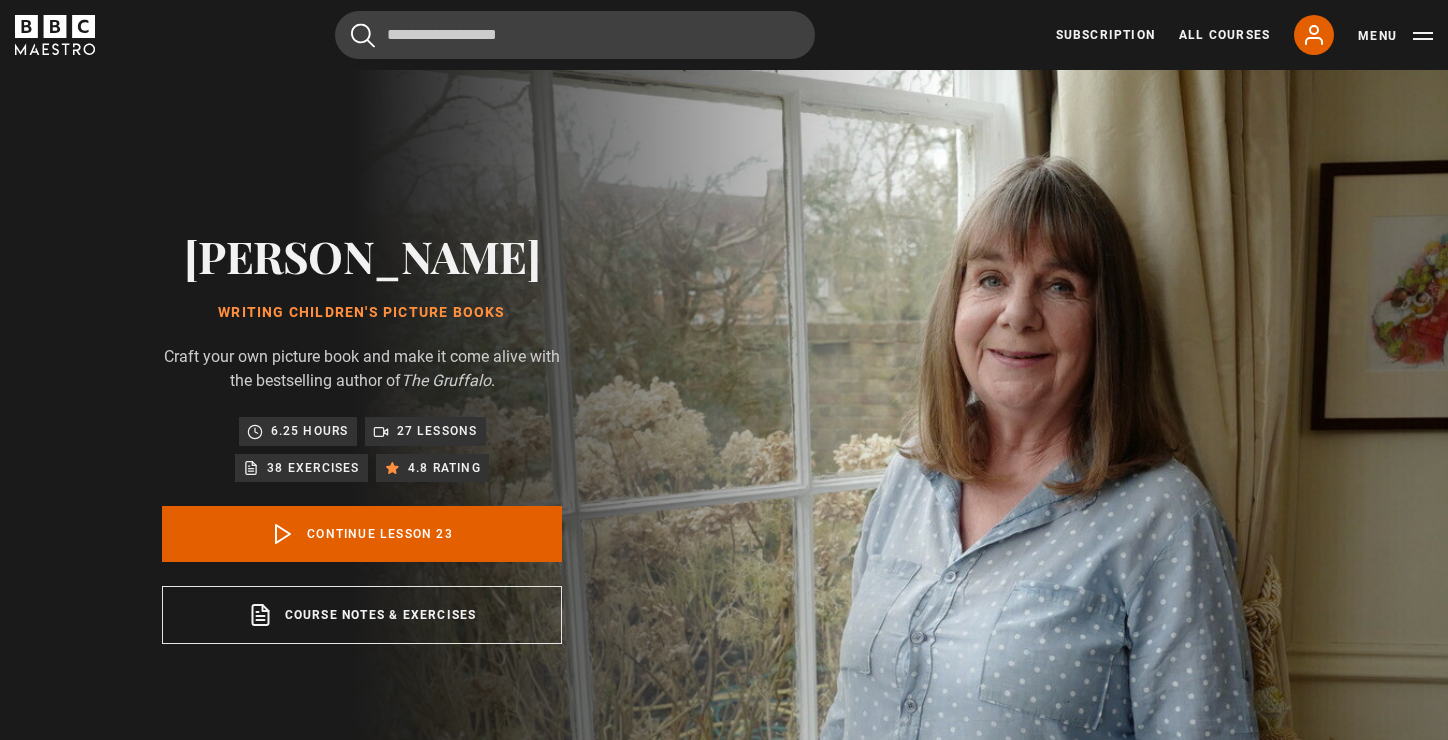 scroll, scrollTop: 804, scrollLeft: 0, axis: vertical 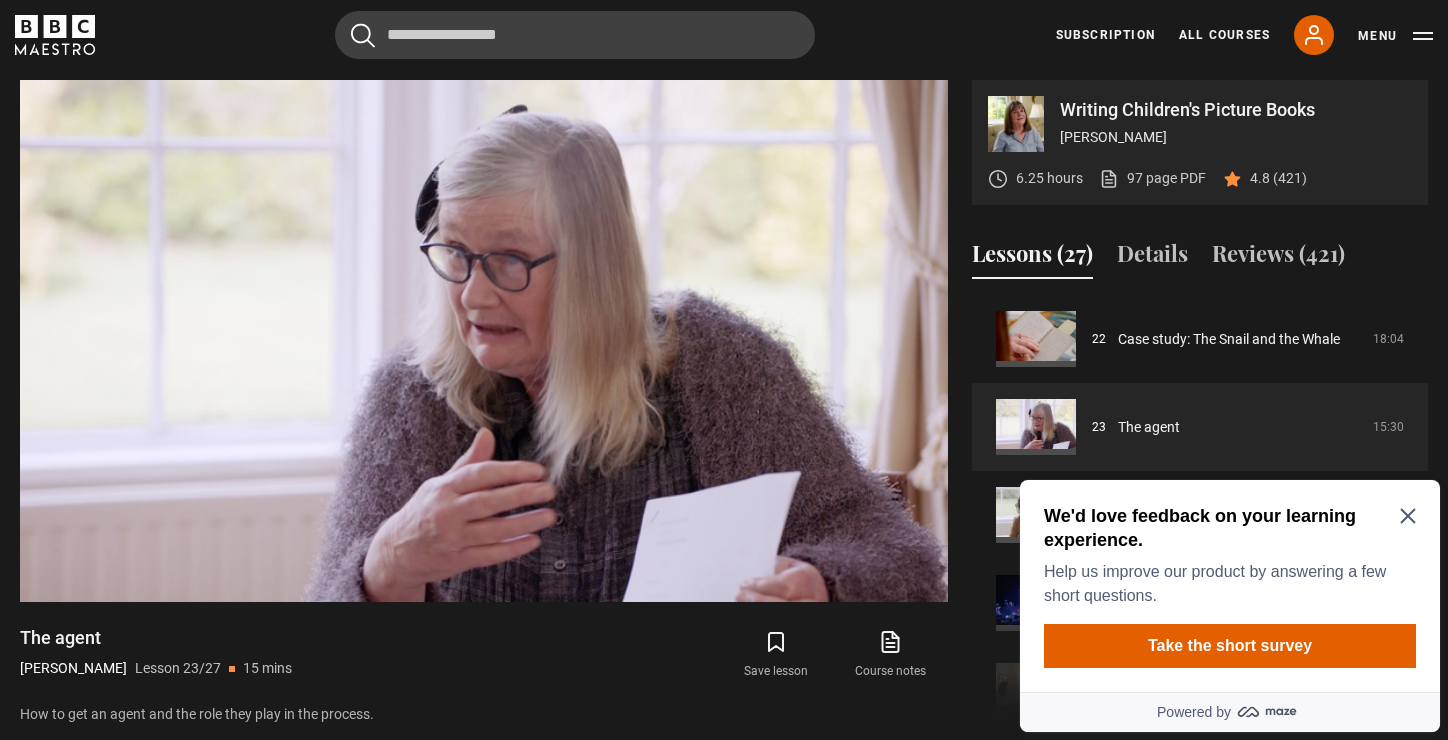 click 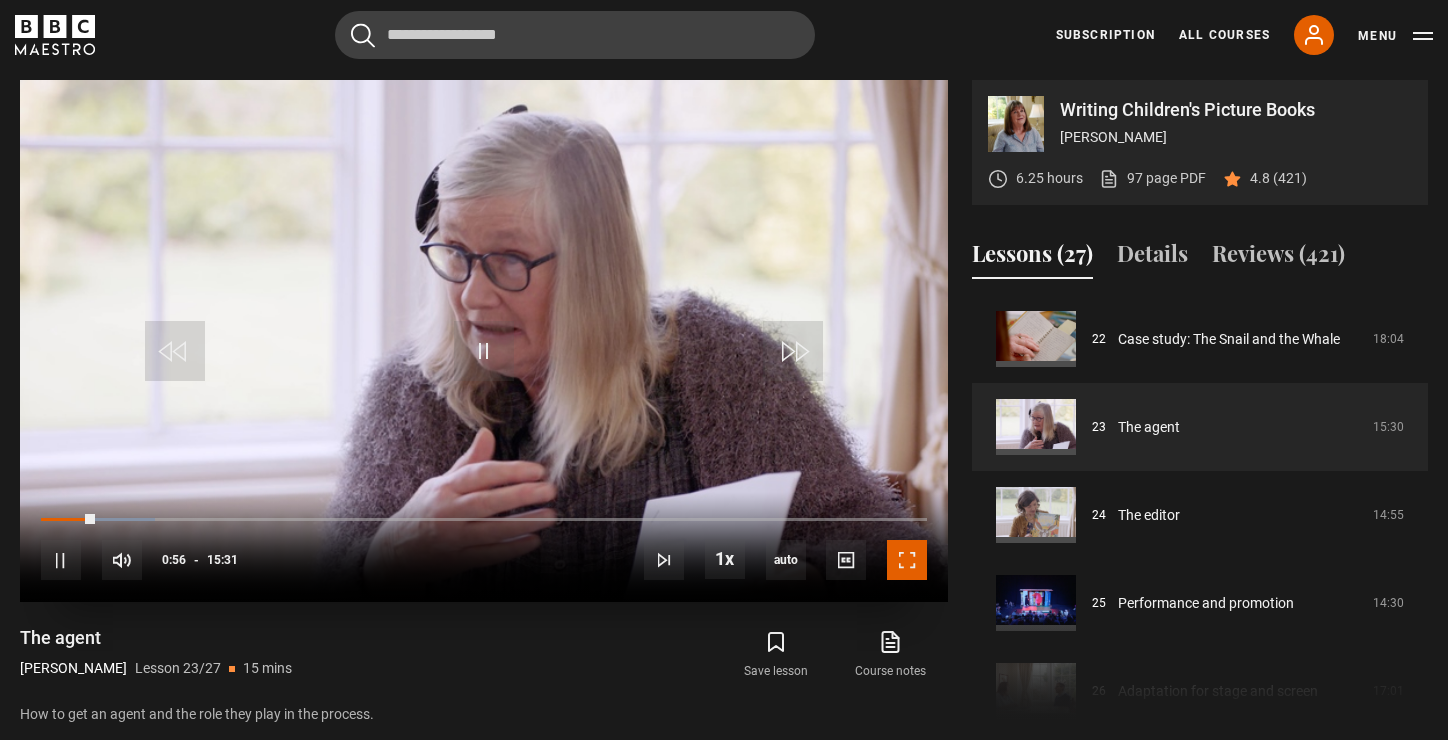 click at bounding box center (907, 560) 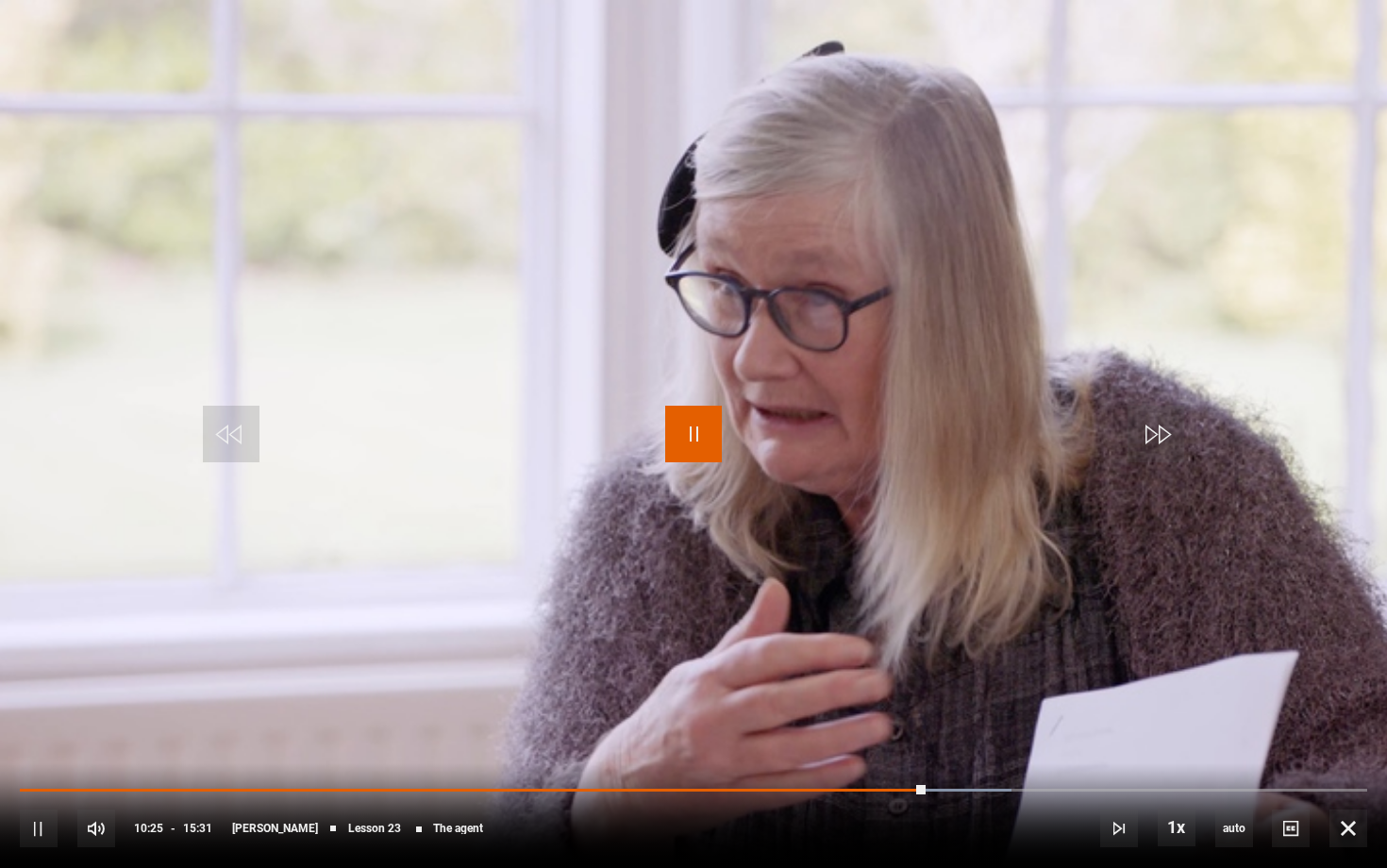 click at bounding box center (694, 434) 